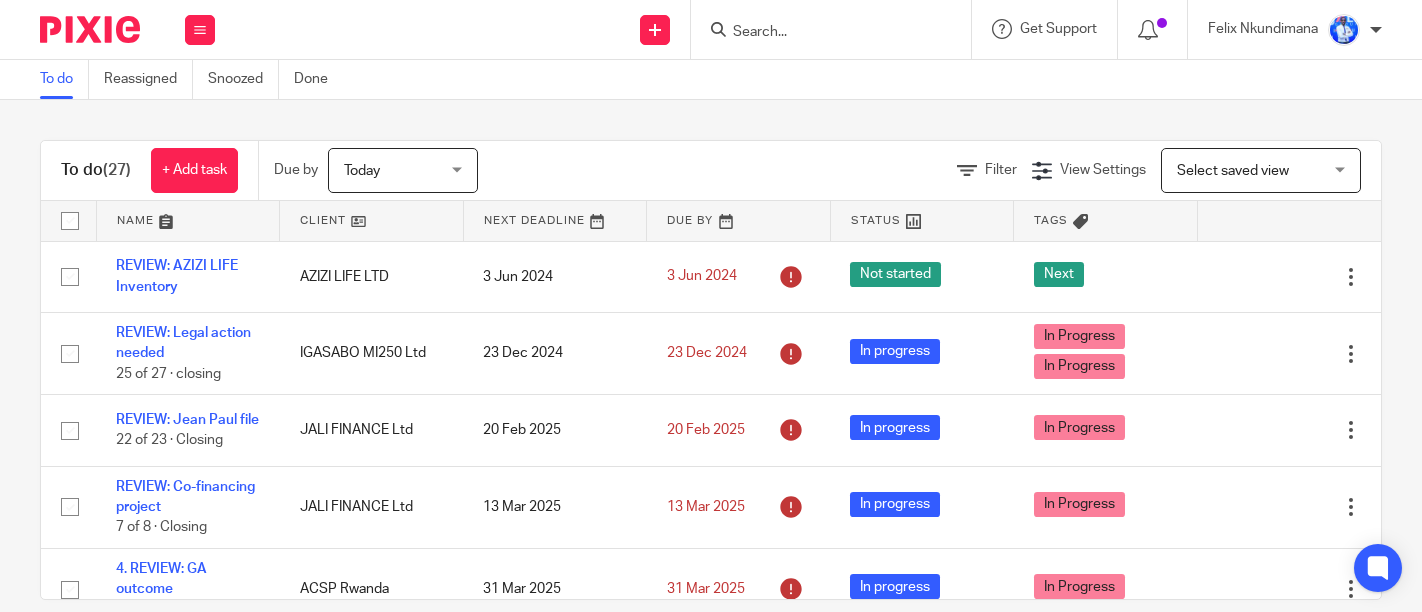 scroll, scrollTop: 0, scrollLeft: 0, axis: both 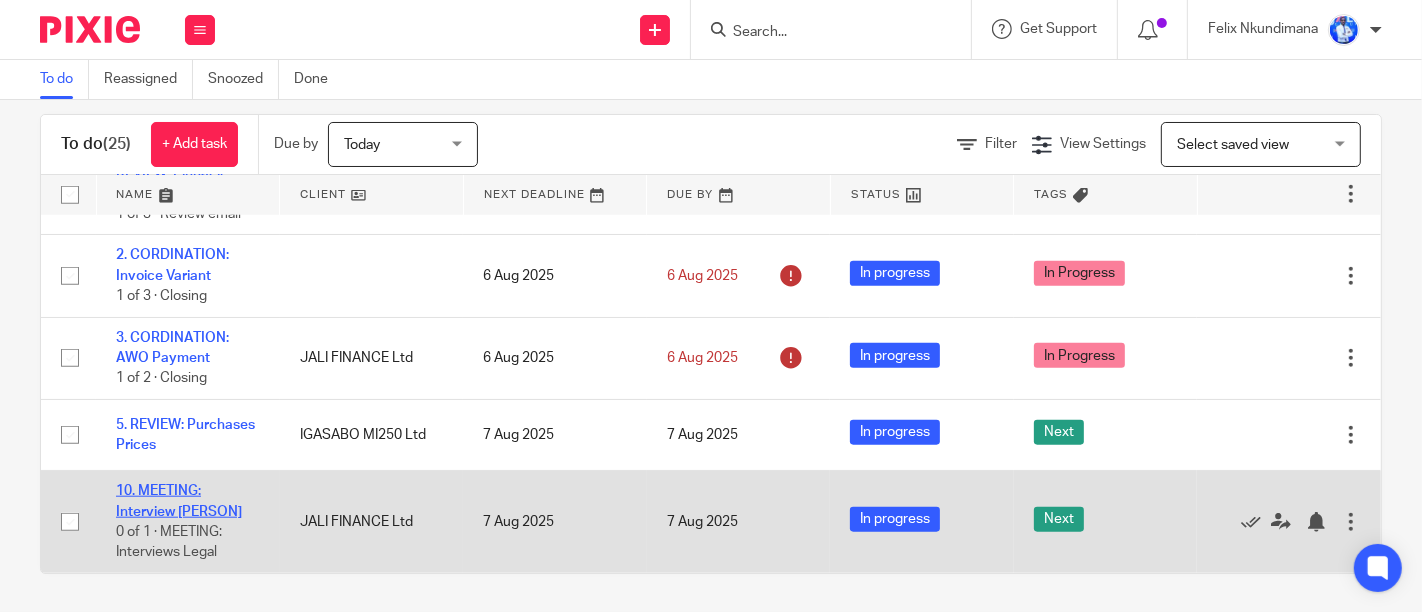 click on "10. MEETING: Interview Abayisenga John" at bounding box center [179, 501] 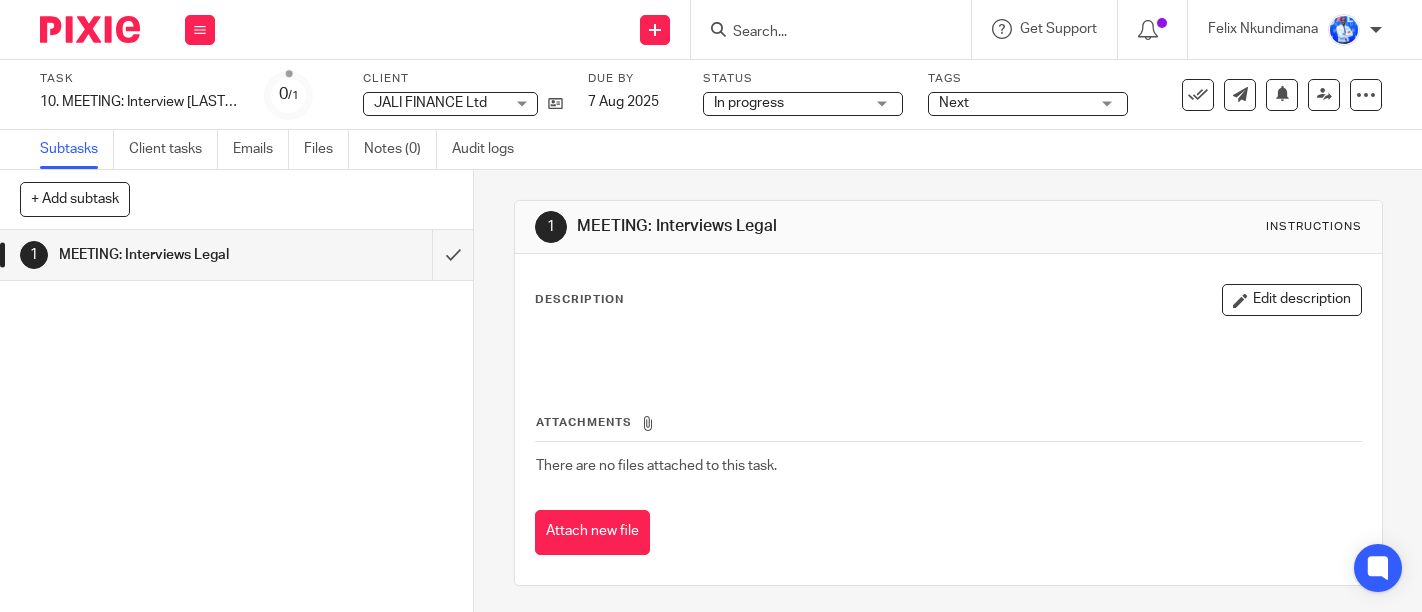 scroll, scrollTop: 0, scrollLeft: 0, axis: both 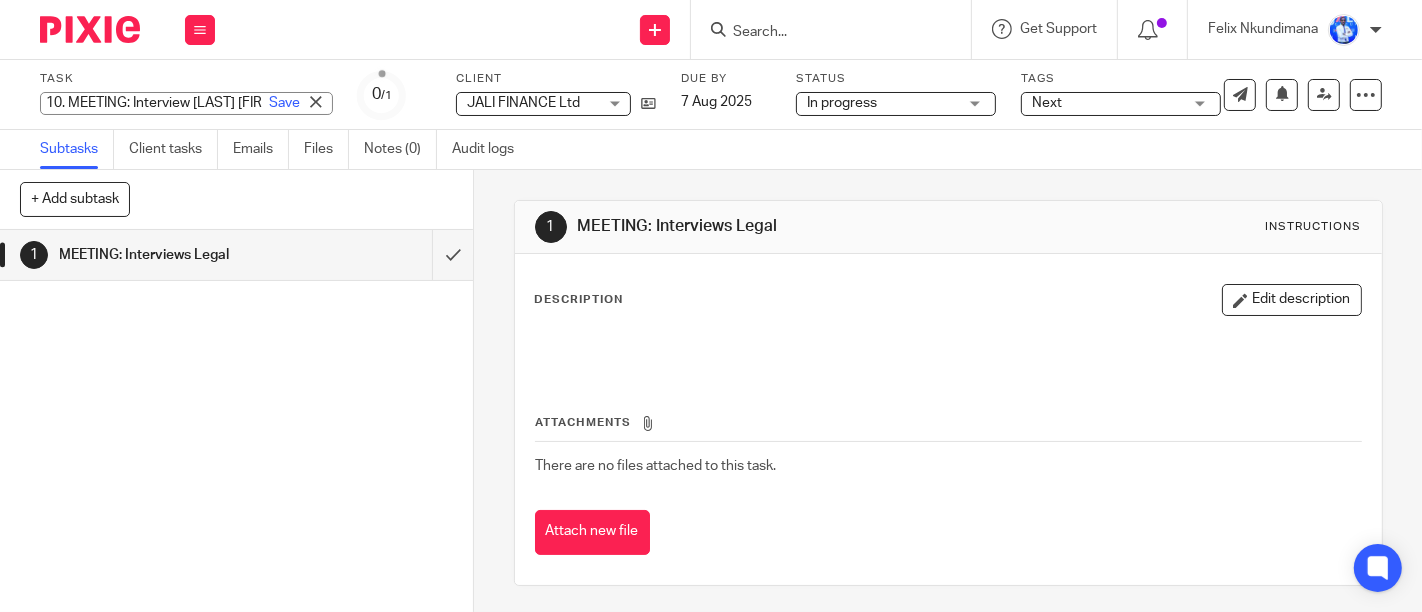 click on "10. MEETING: Interview Abayisenga John   Save
10. MEETING: Interview Abayisenga John" at bounding box center [186, 103] 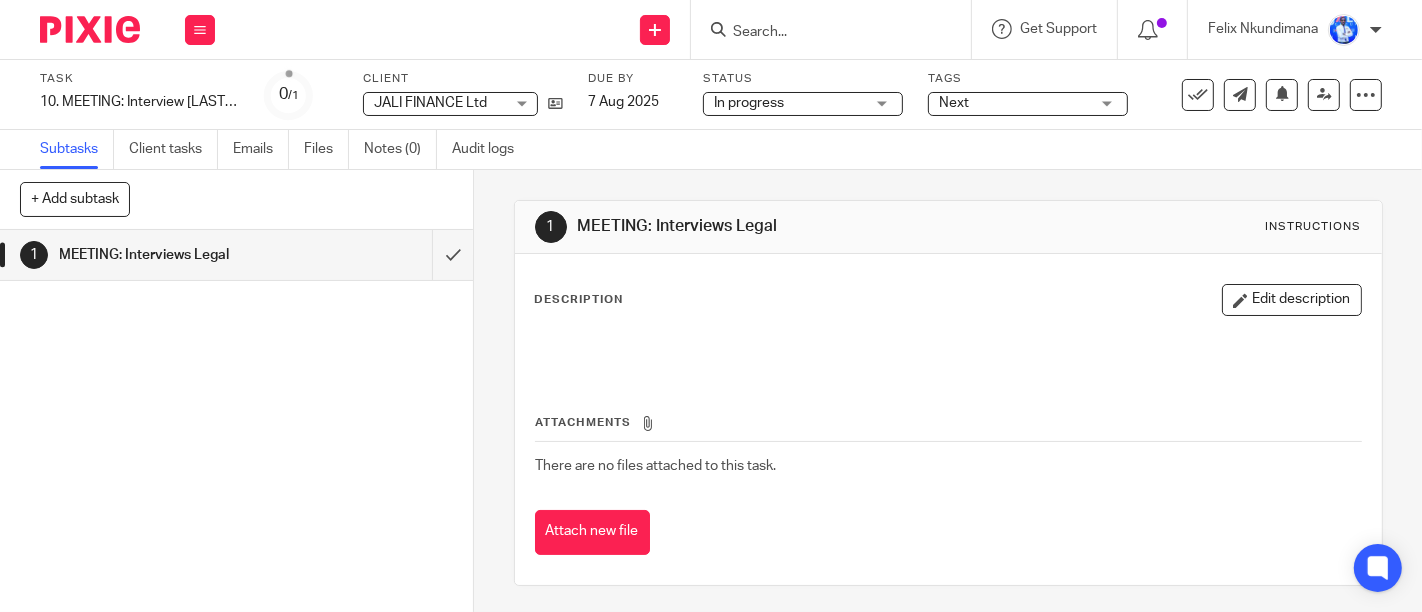 click on "1
MEETING: Interviews Legal" at bounding box center (236, 421) 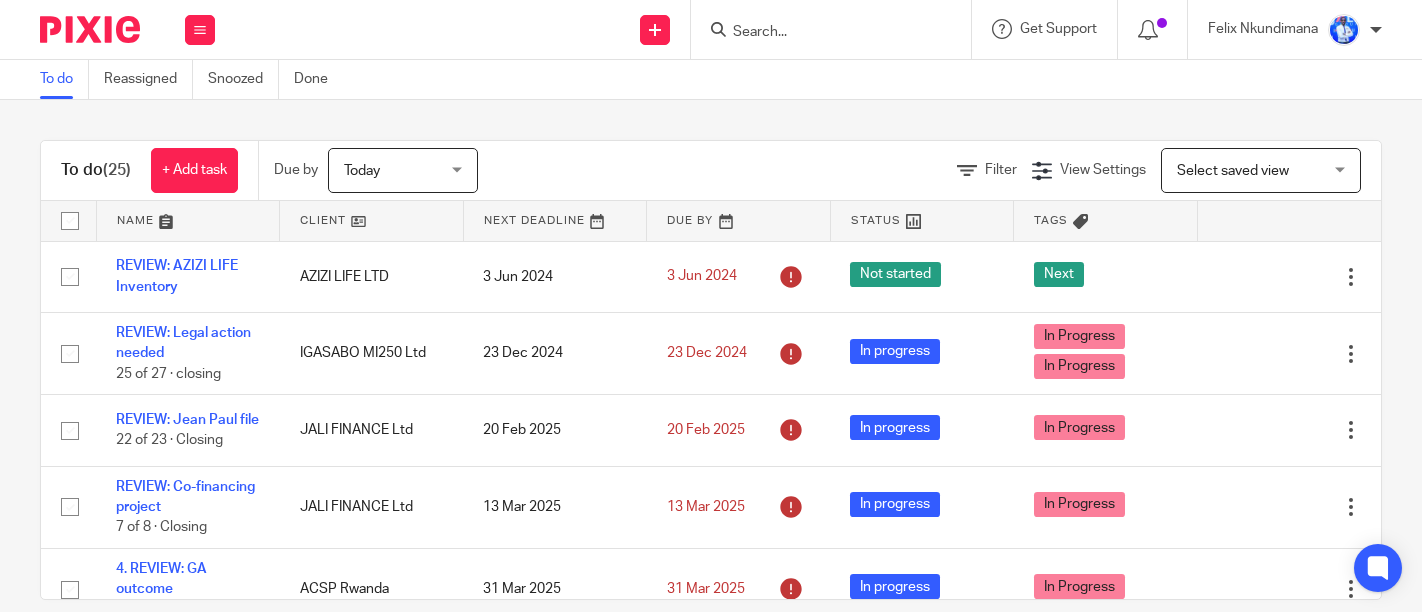 scroll, scrollTop: 0, scrollLeft: 0, axis: both 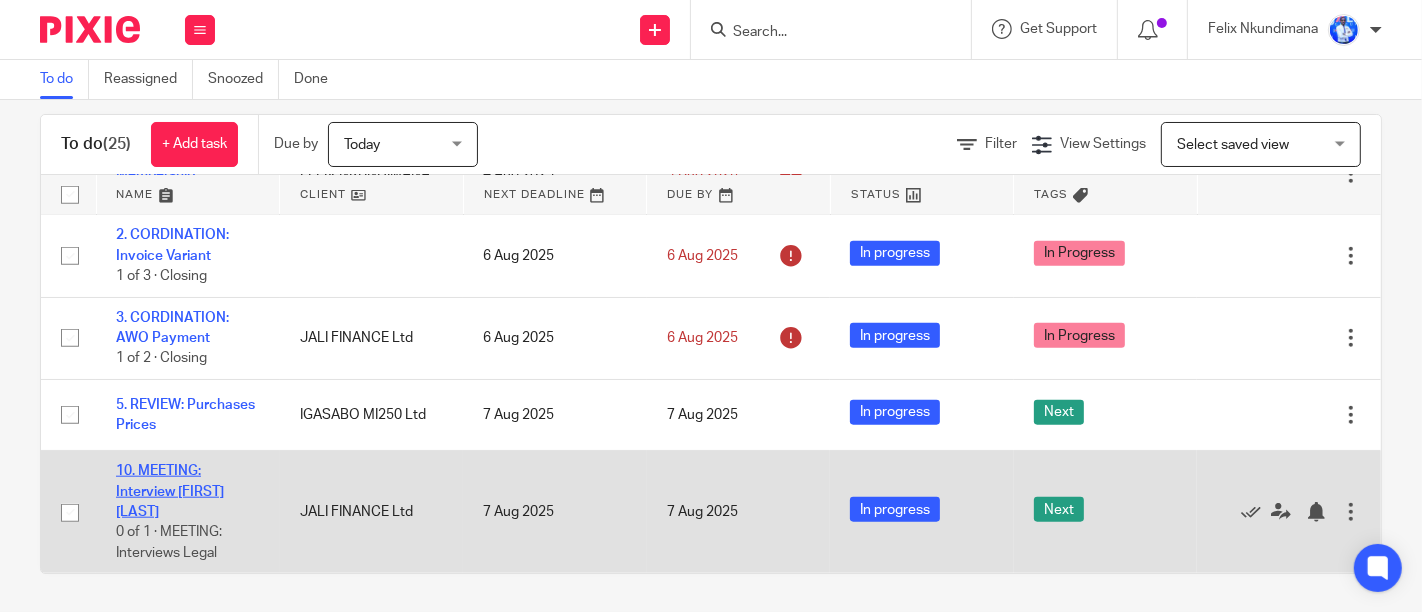 click on "10. MEETING: Interview Abayisenga John" at bounding box center [170, 491] 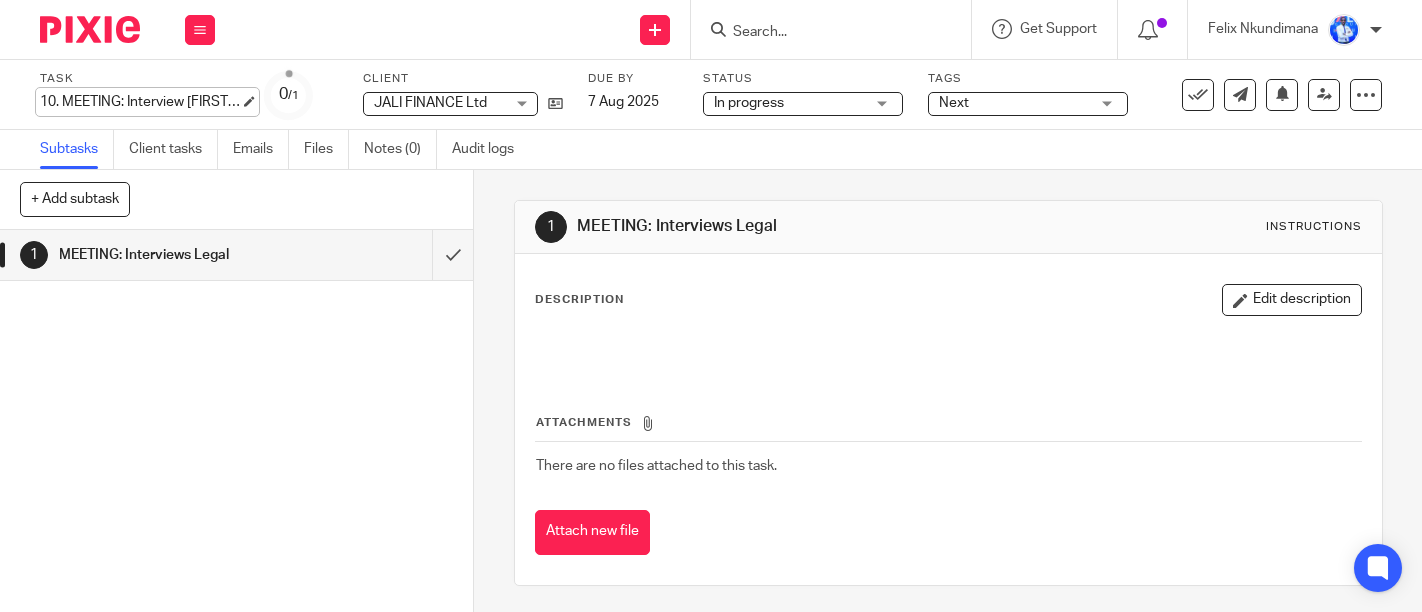 scroll, scrollTop: 0, scrollLeft: 0, axis: both 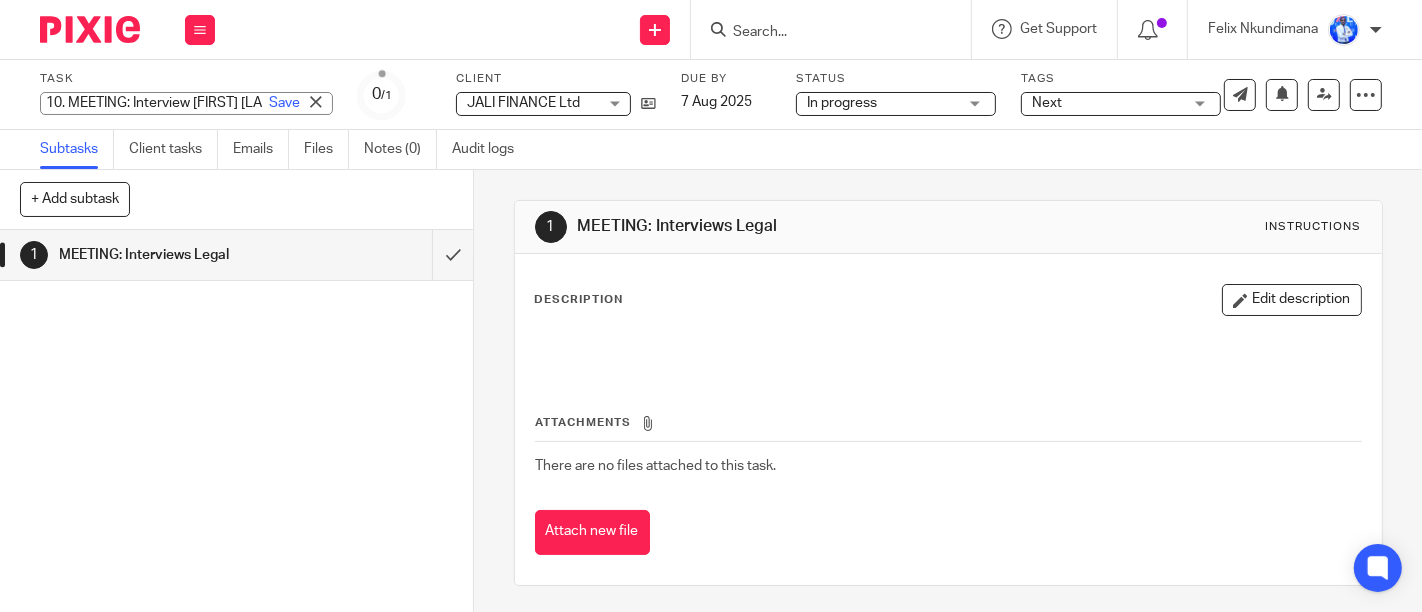 click on "10. MEETING: Interview Abayisenga John   Save
10. MEETING: Interview Abayisenga John" at bounding box center (186, 103) 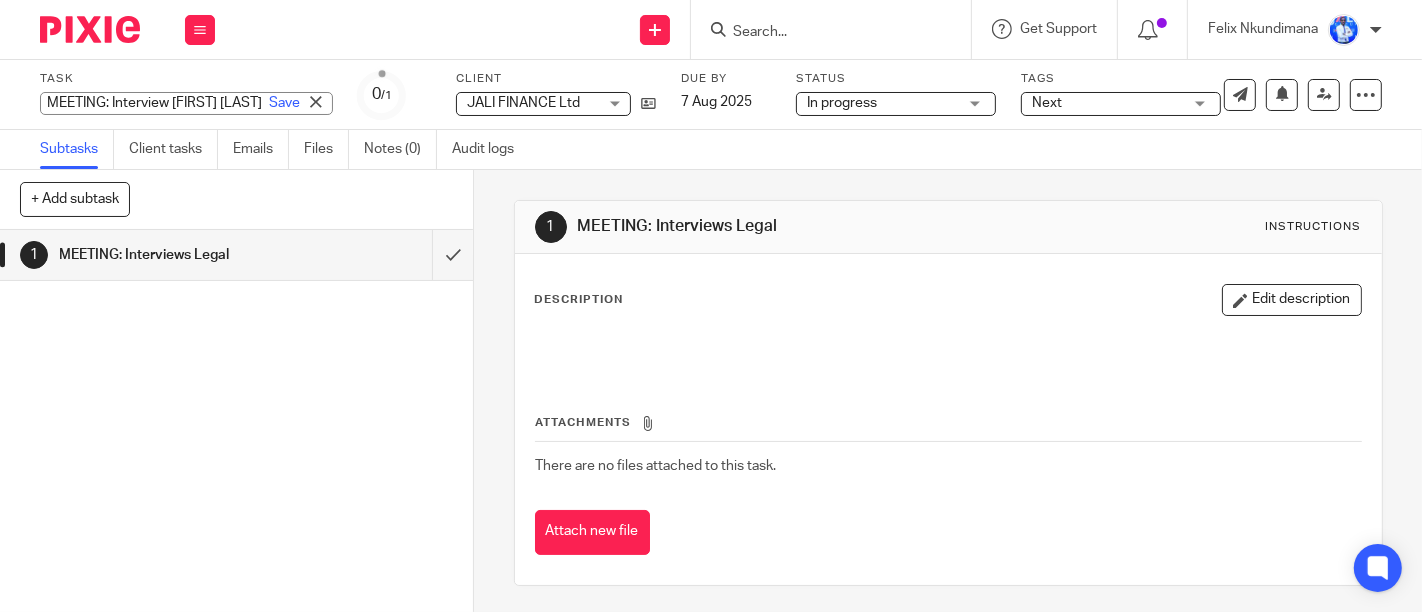 scroll, scrollTop: 0, scrollLeft: 58, axis: horizontal 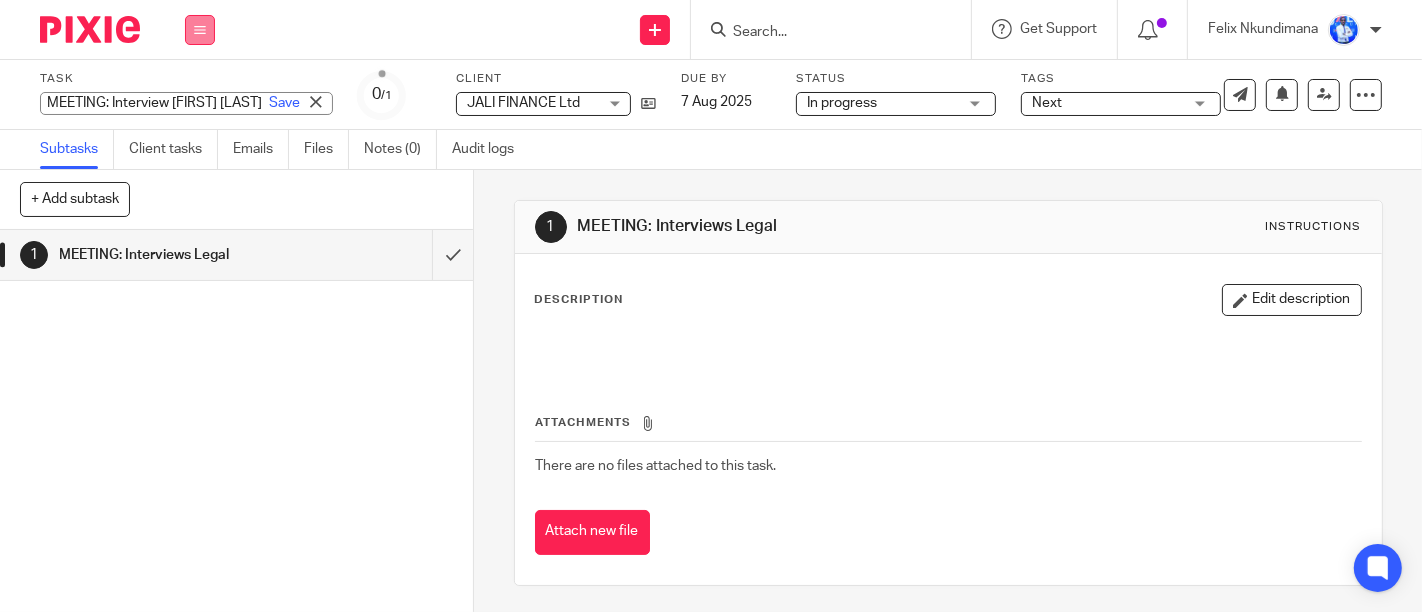 type on "10. MEETING: Interview [LAST] [FIRST]" 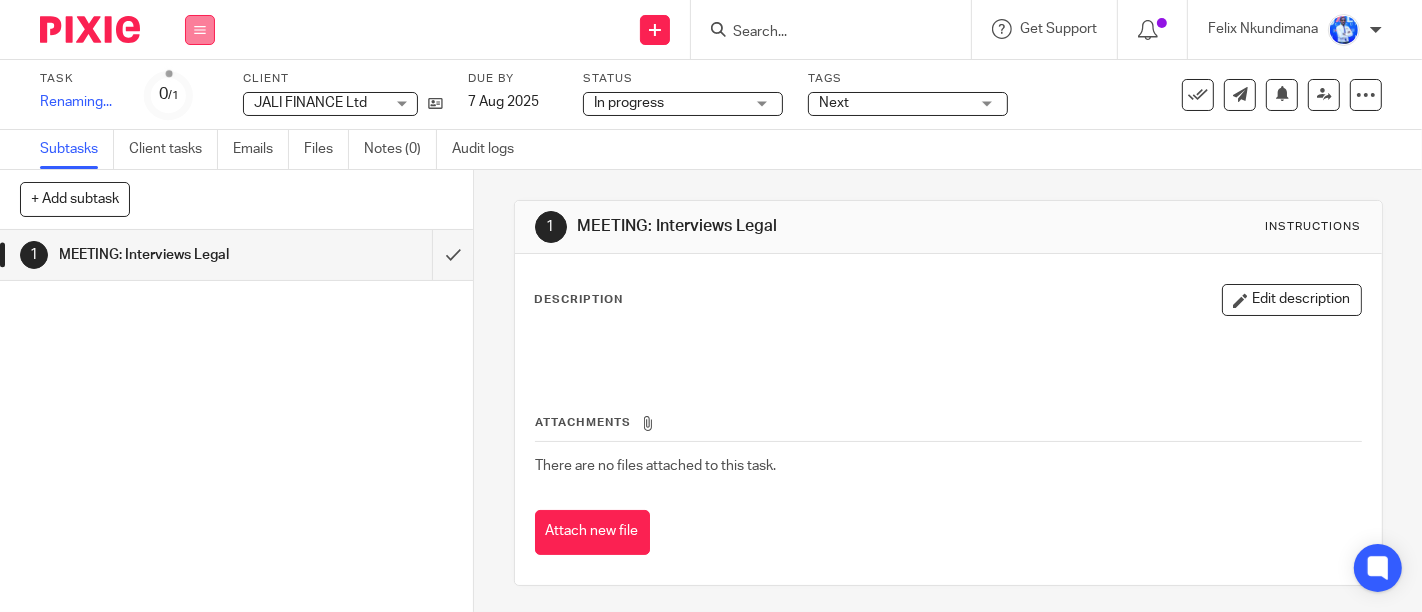 click at bounding box center [200, 30] 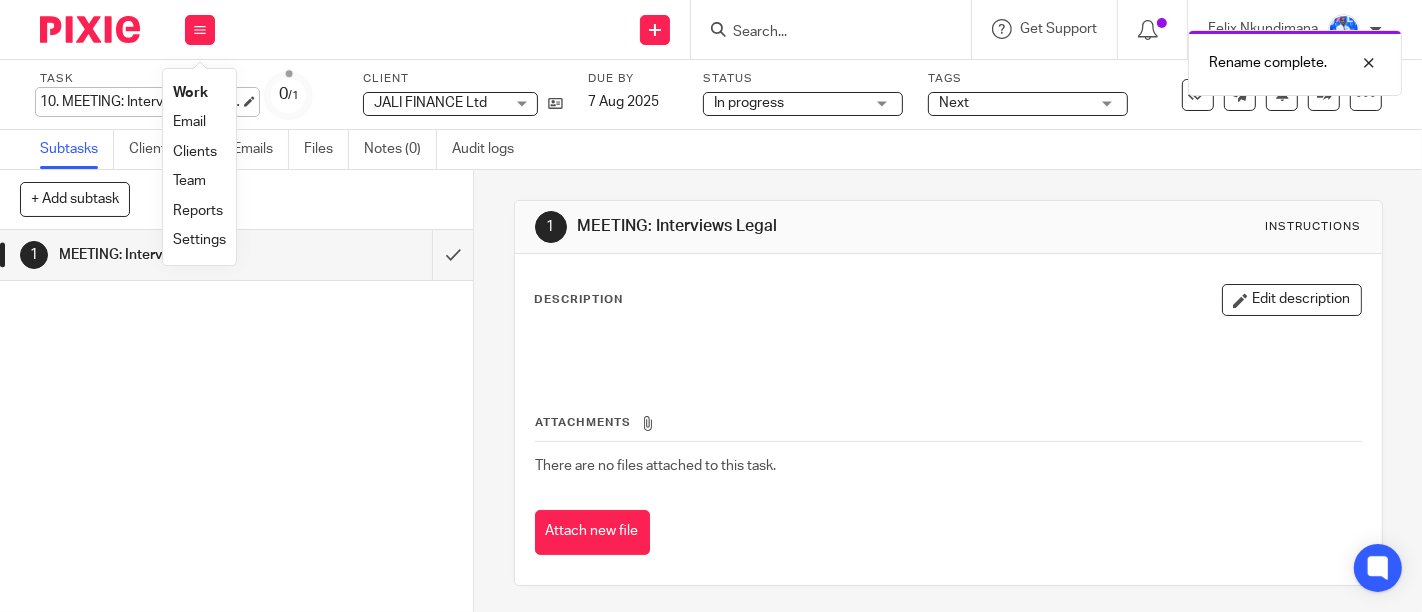 scroll, scrollTop: 0, scrollLeft: 0, axis: both 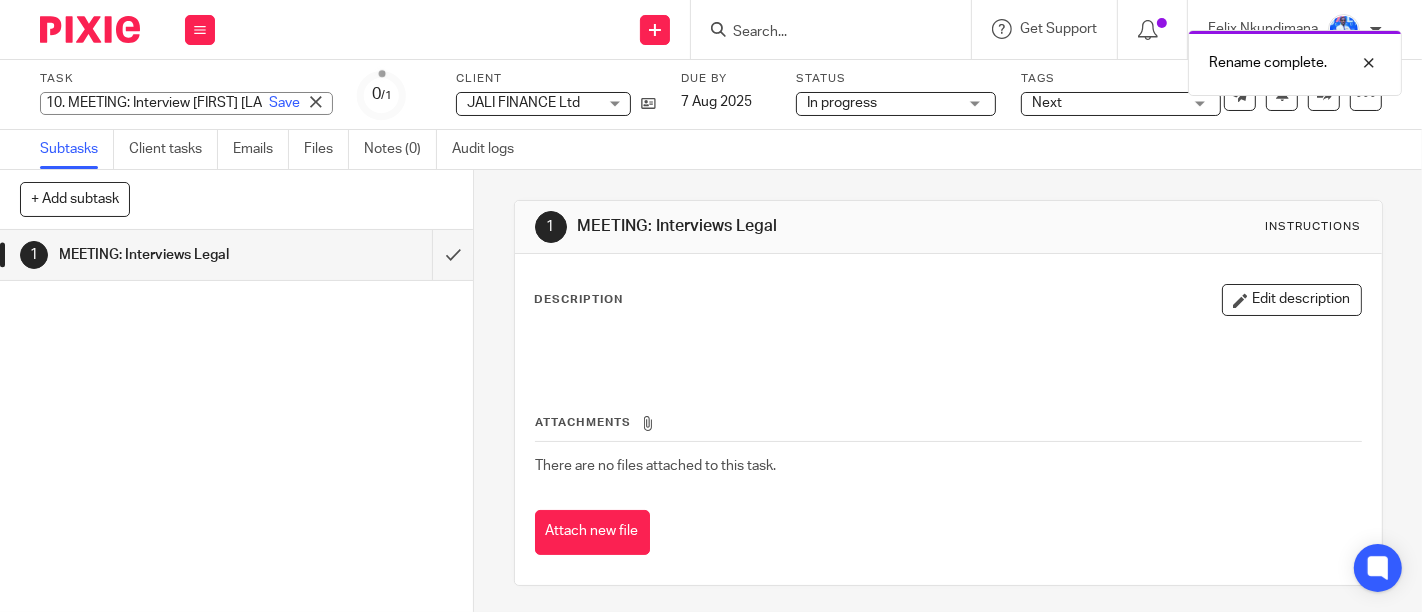 click on "10. MEETING: Interview [LAST] [FIRST]" at bounding box center (186, 103) 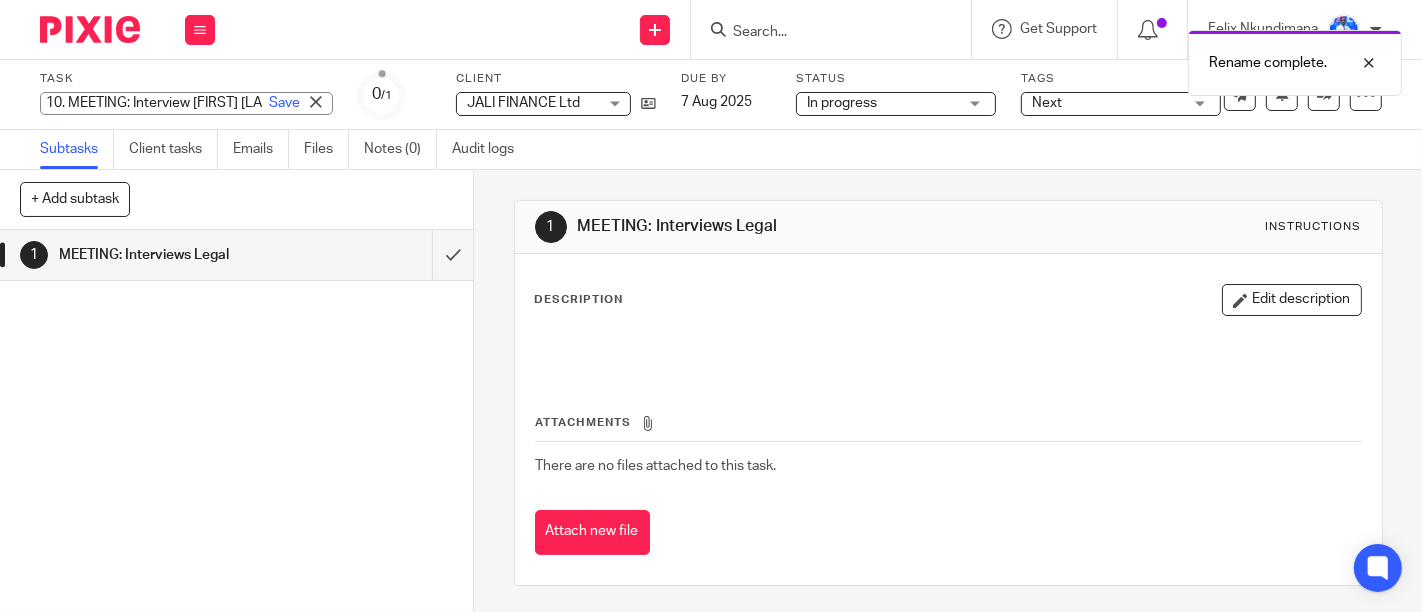 click on "10. MEETING: Interview Abizeyimana John" at bounding box center (186, 103) 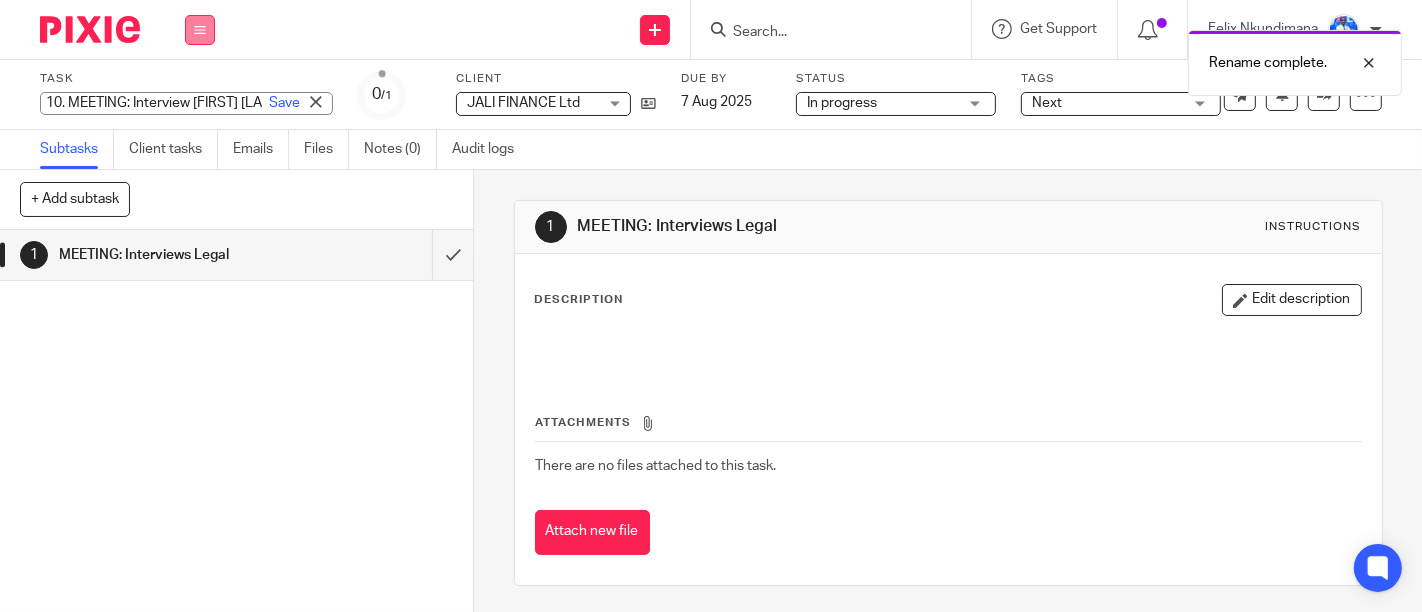 click at bounding box center [200, 30] 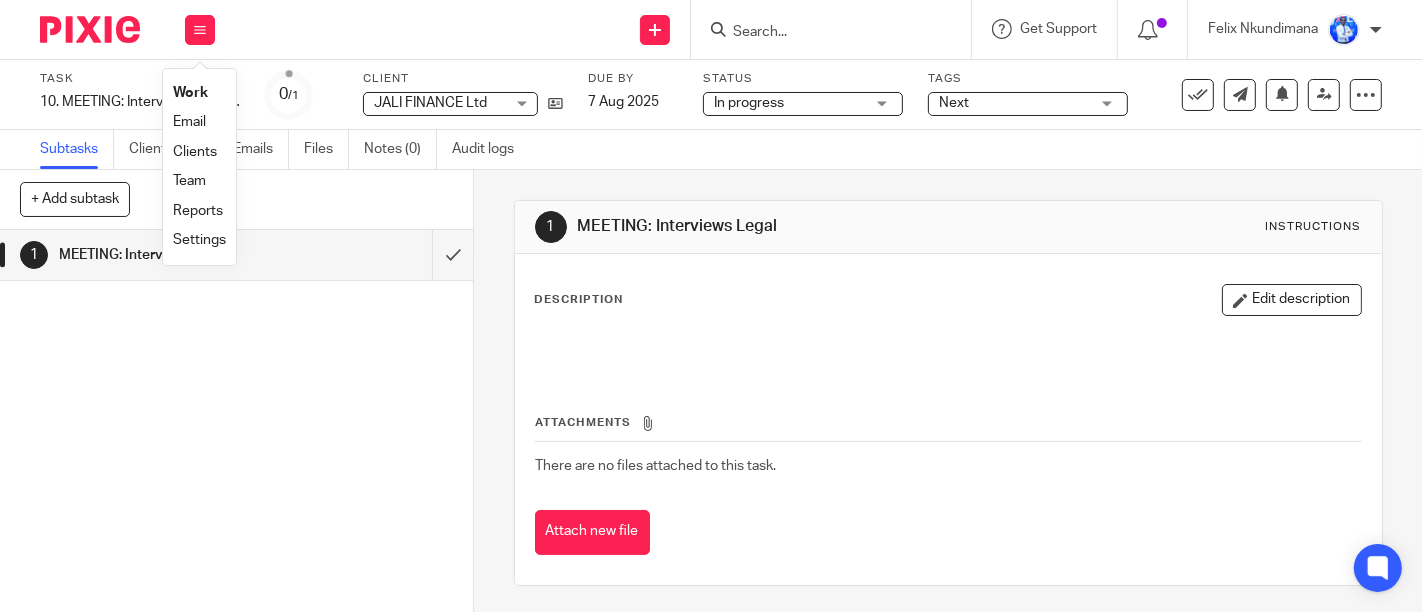 click on "Work" at bounding box center [199, 93] 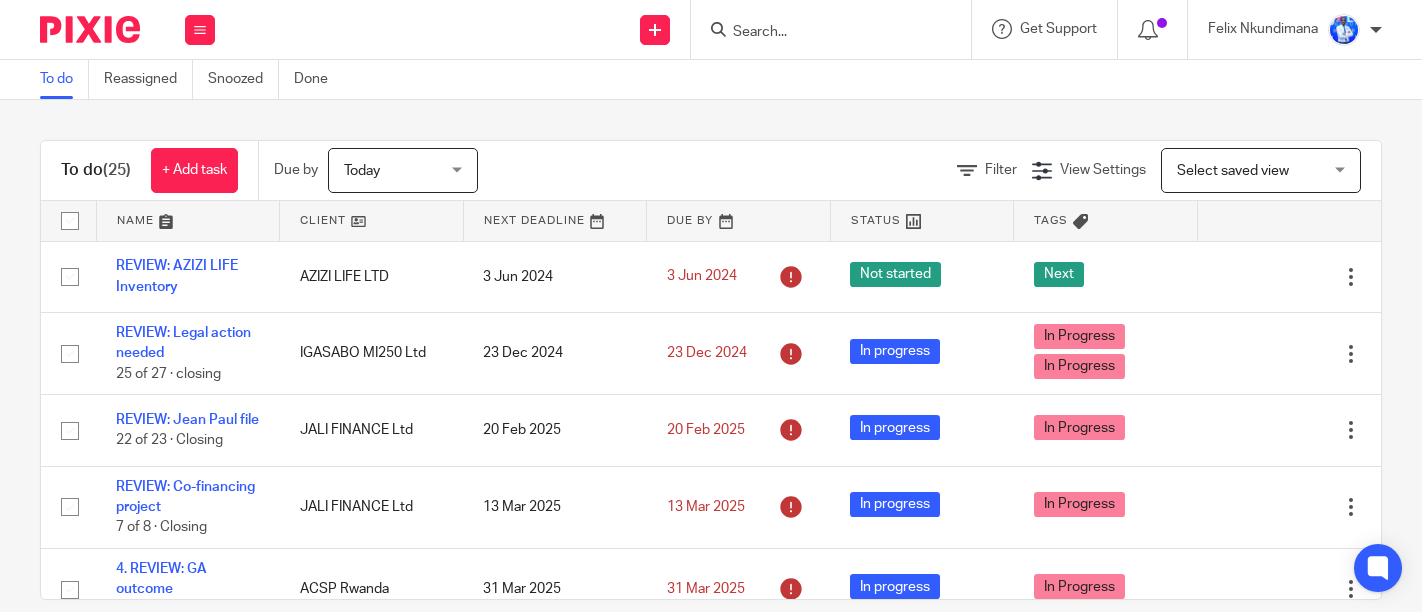 scroll, scrollTop: 0, scrollLeft: 0, axis: both 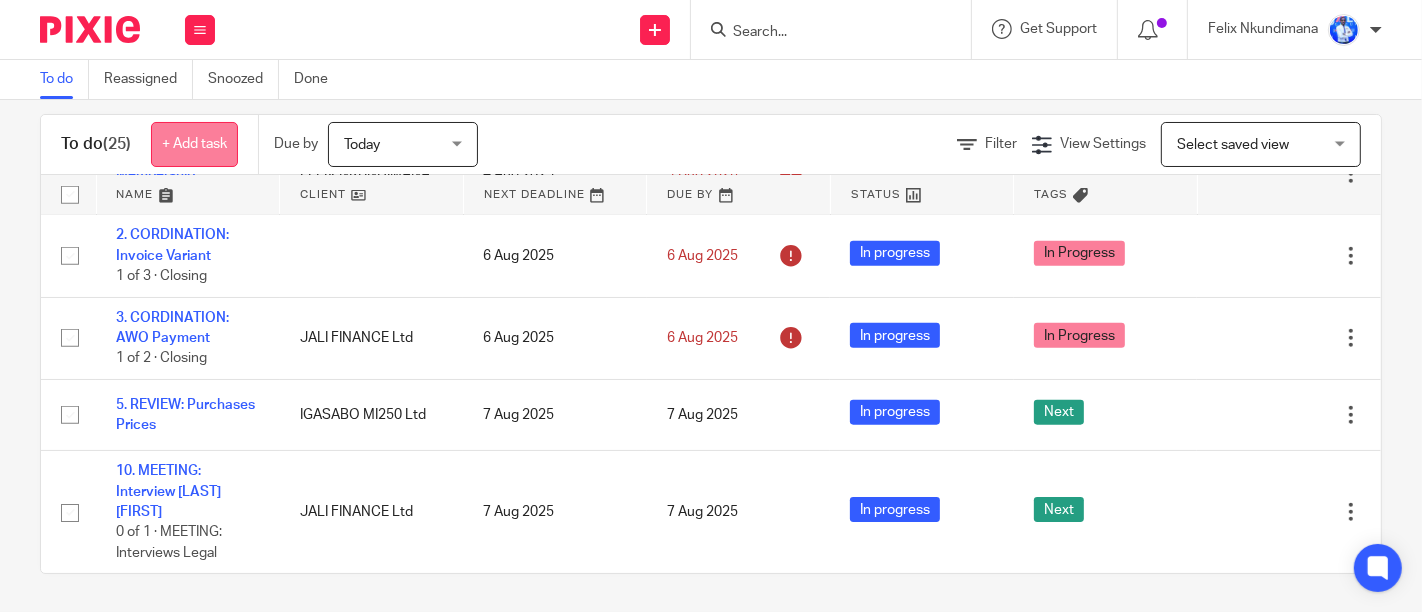 click on "+ Add task" at bounding box center (194, 144) 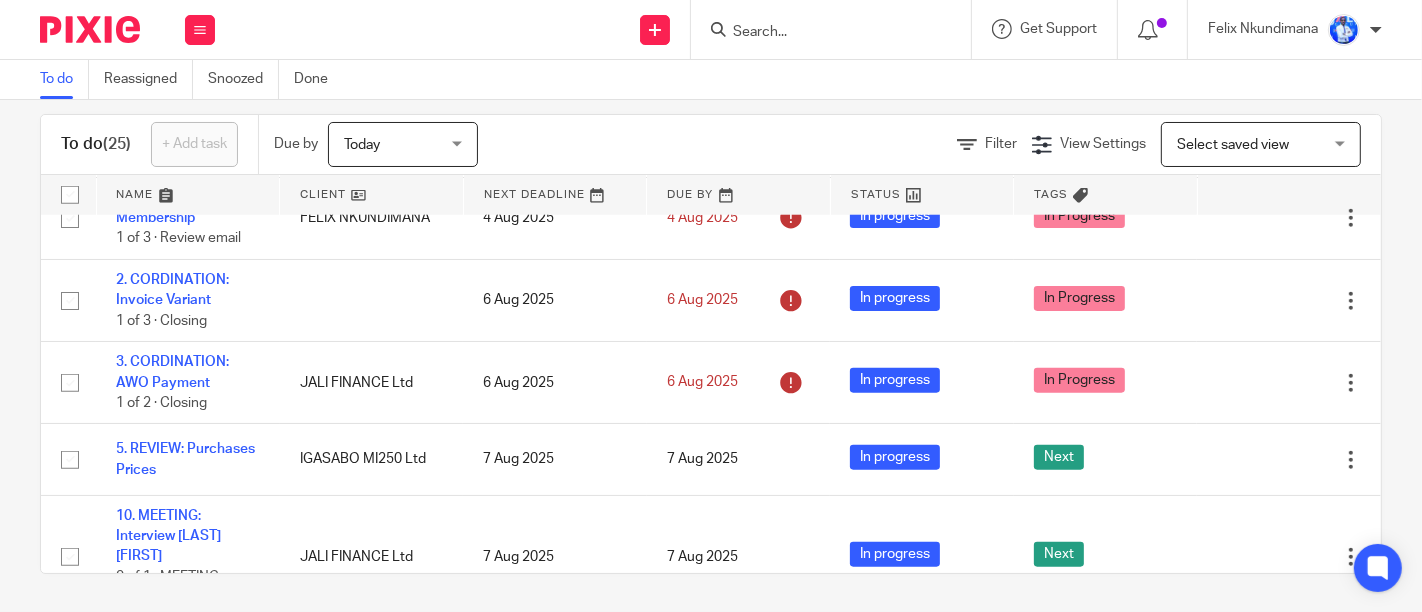 scroll, scrollTop: 0, scrollLeft: 0, axis: both 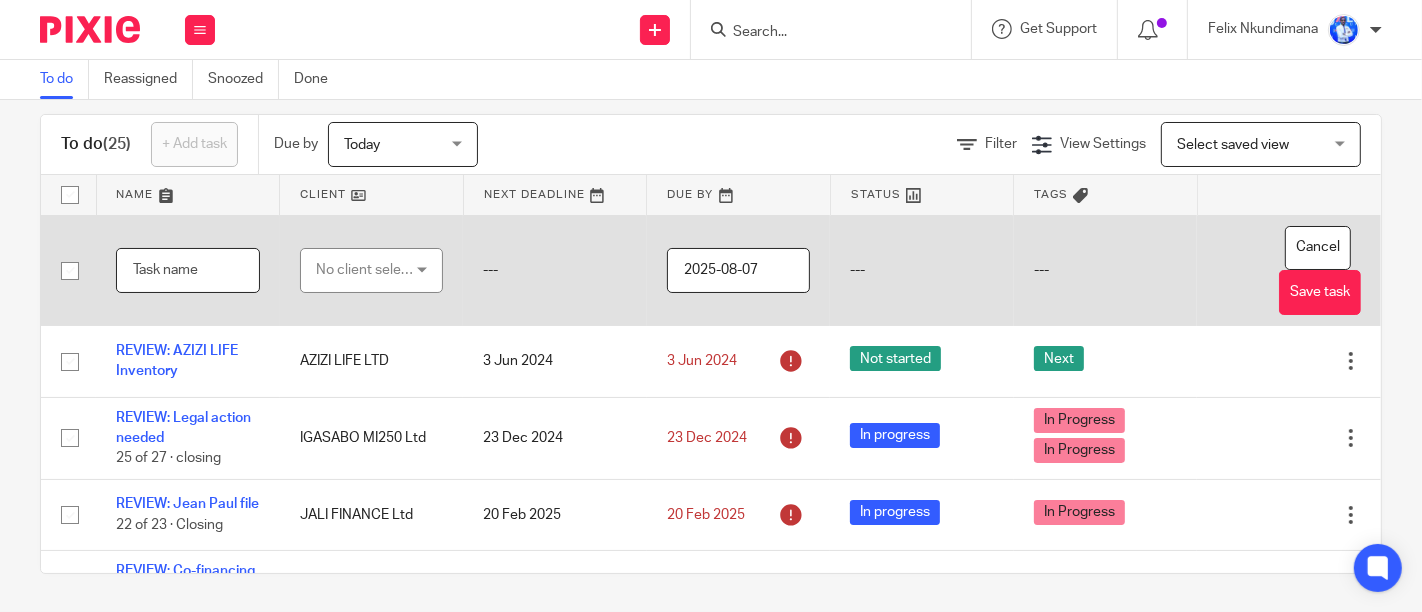 paste on "10. MEETING: Interview [LAST] [FIRST]" 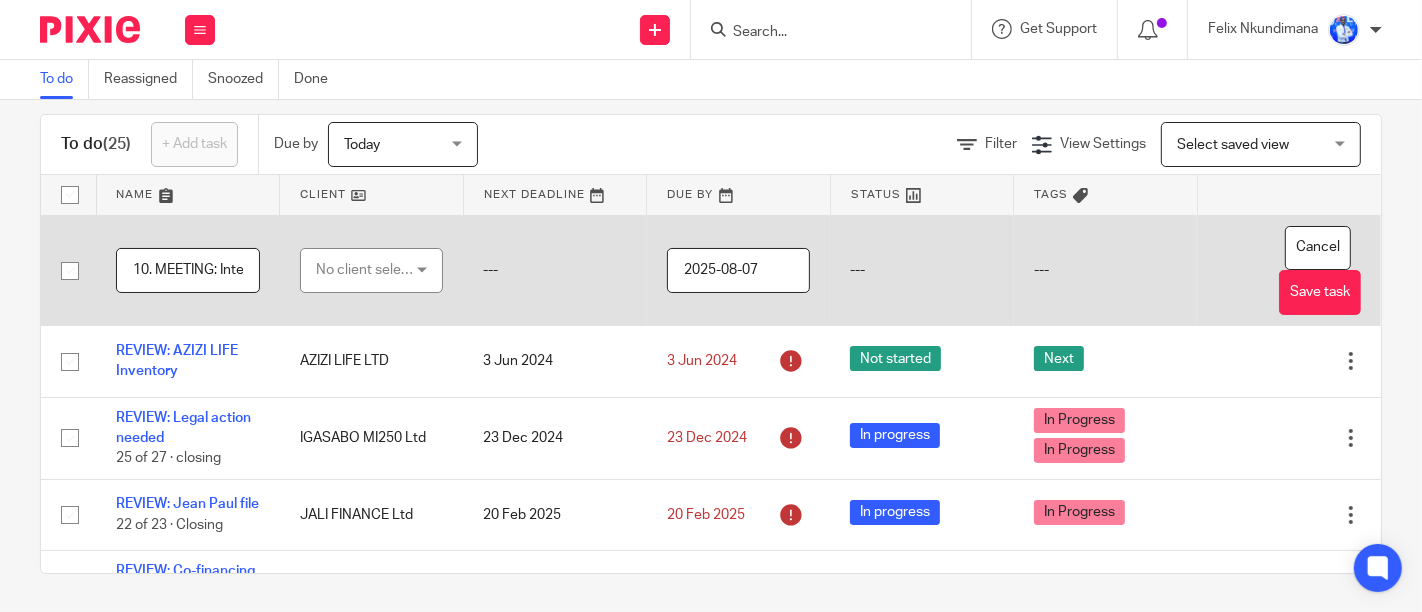 scroll, scrollTop: 0, scrollLeft: 161, axis: horizontal 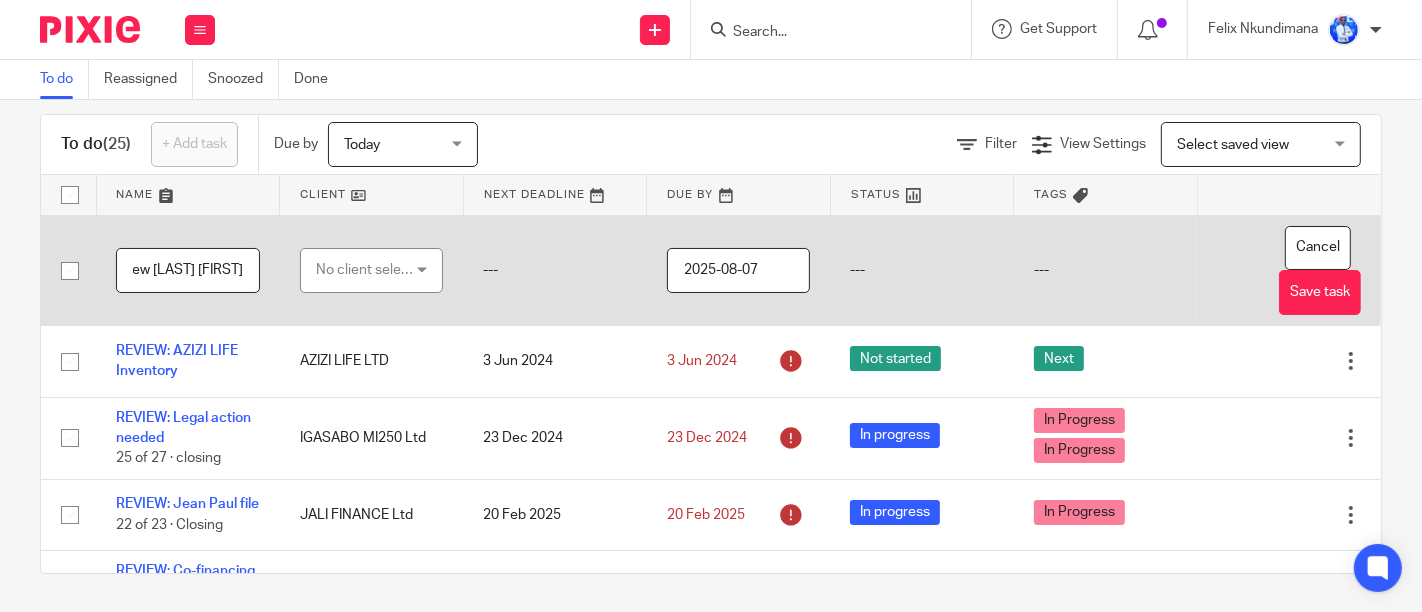 click on "10. MEETING: Interview [LAST] [FIRST]" at bounding box center (188, 270) 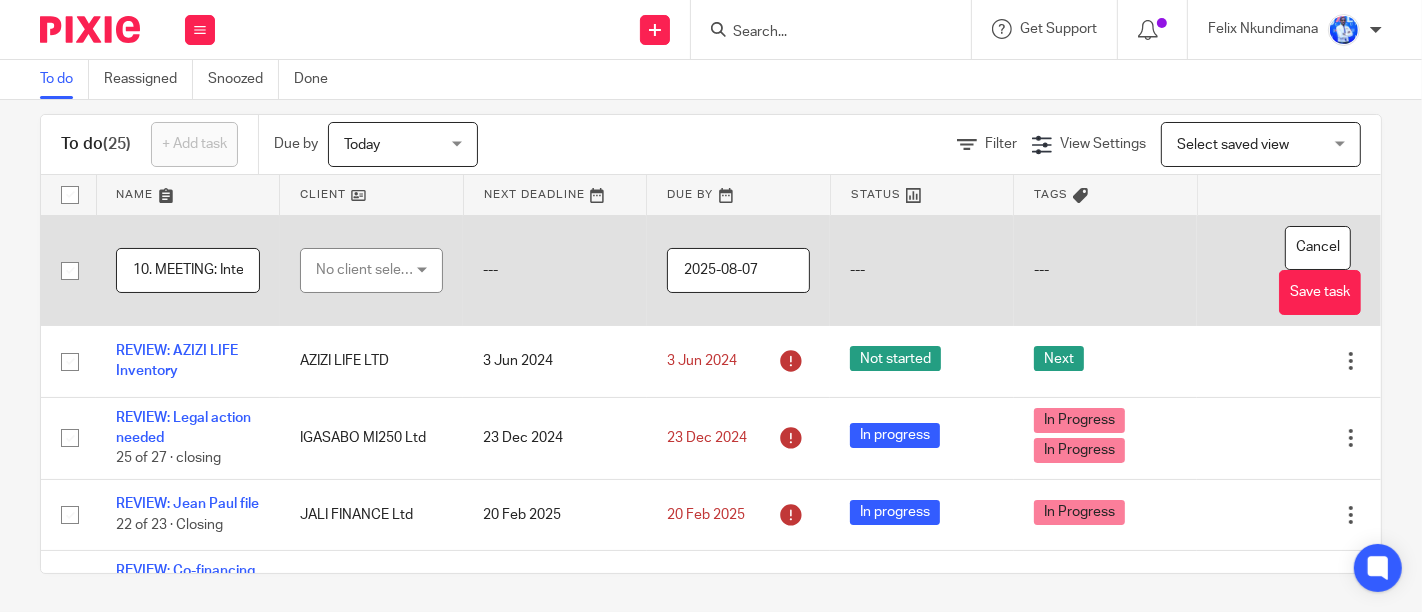 click on "10. MEETING: Interview Abizeyimana John" at bounding box center [188, 270] 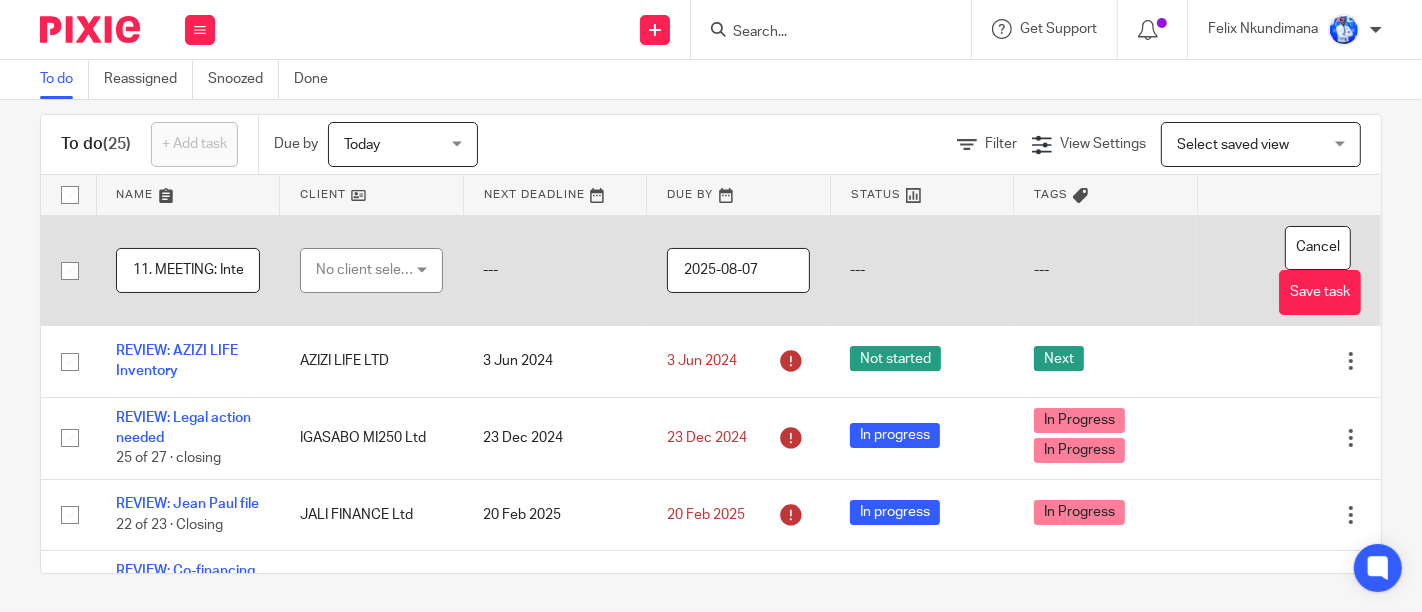 click on "11. MEETING: Interview Abizeyimana John" at bounding box center [188, 270] 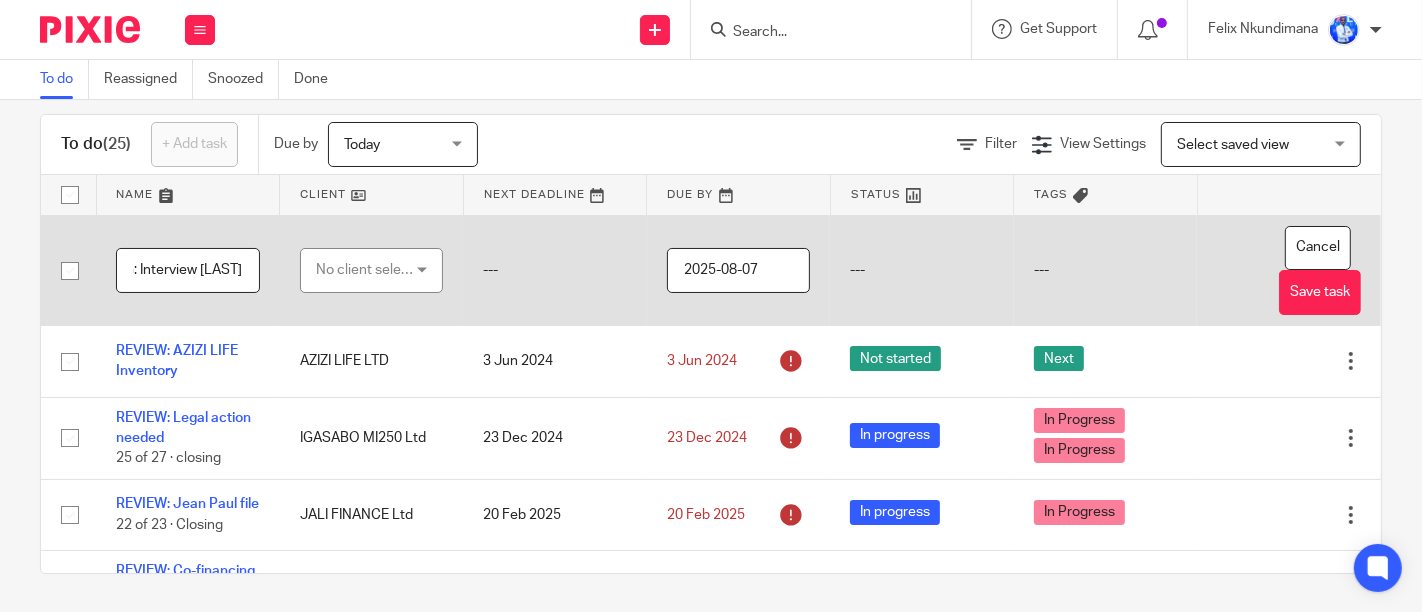 scroll, scrollTop: 0, scrollLeft: 86, axis: horizontal 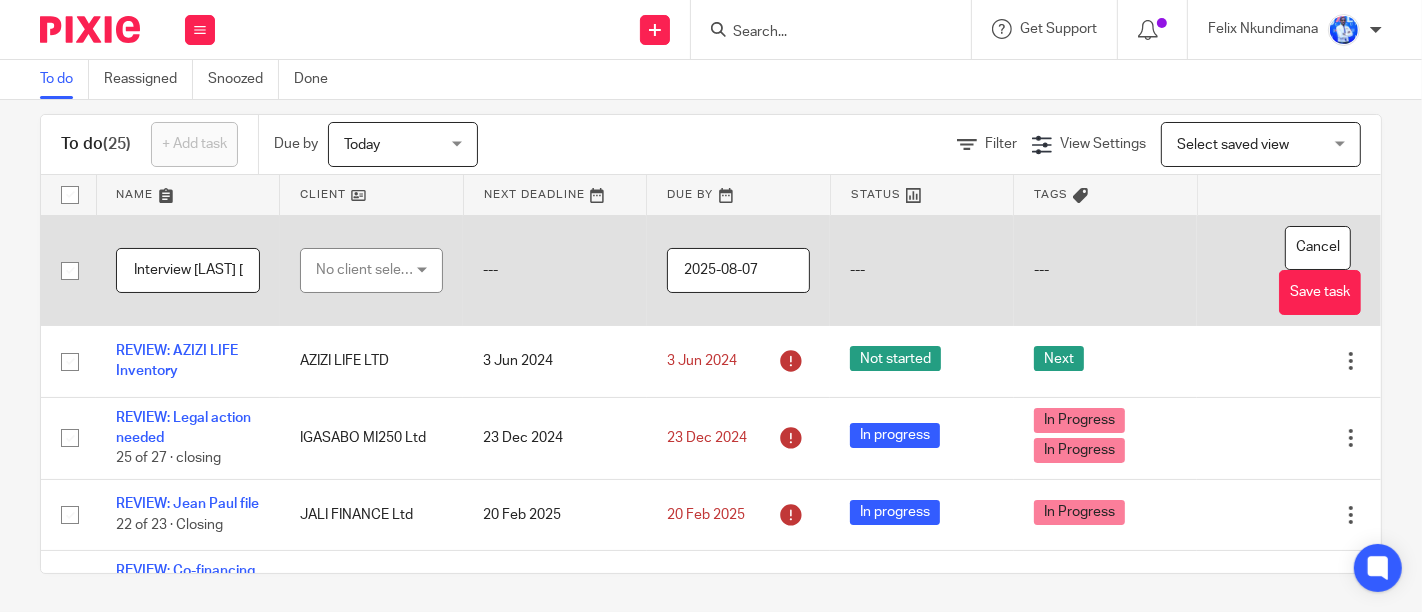 click on "11. MEETING: Interview Abizeyimana John" at bounding box center (188, 270) 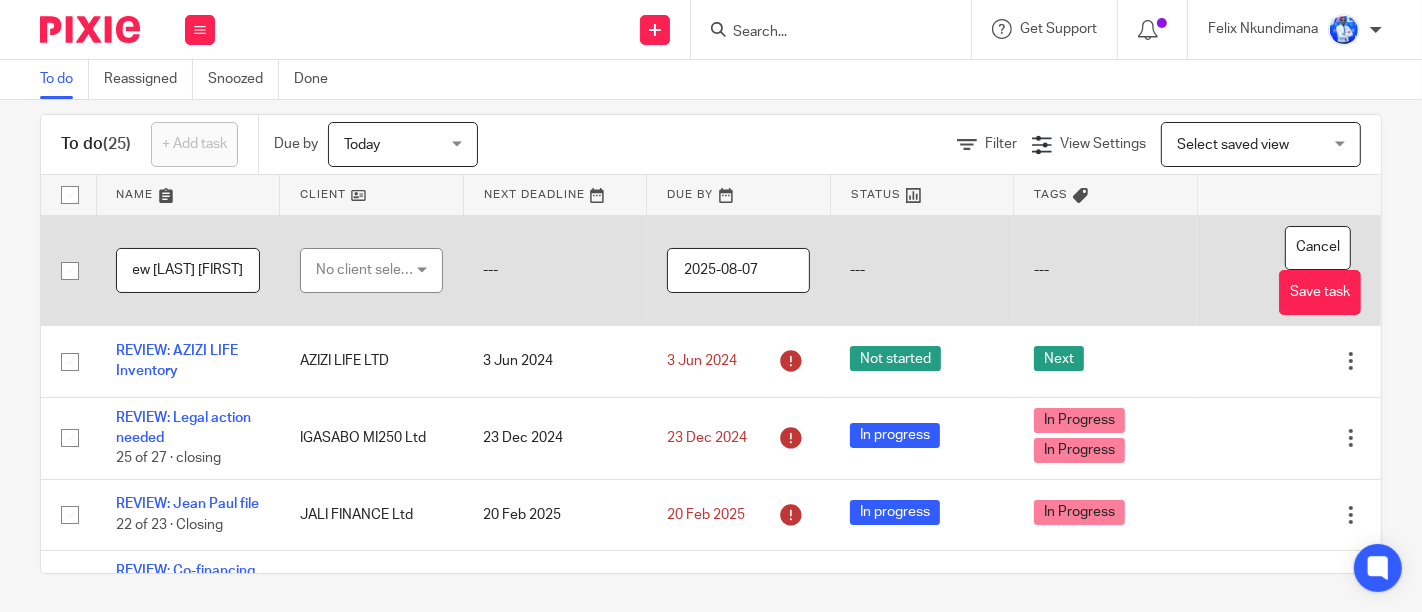 click on "11. MEETING: Interview Abizeyimana John" at bounding box center [188, 270] 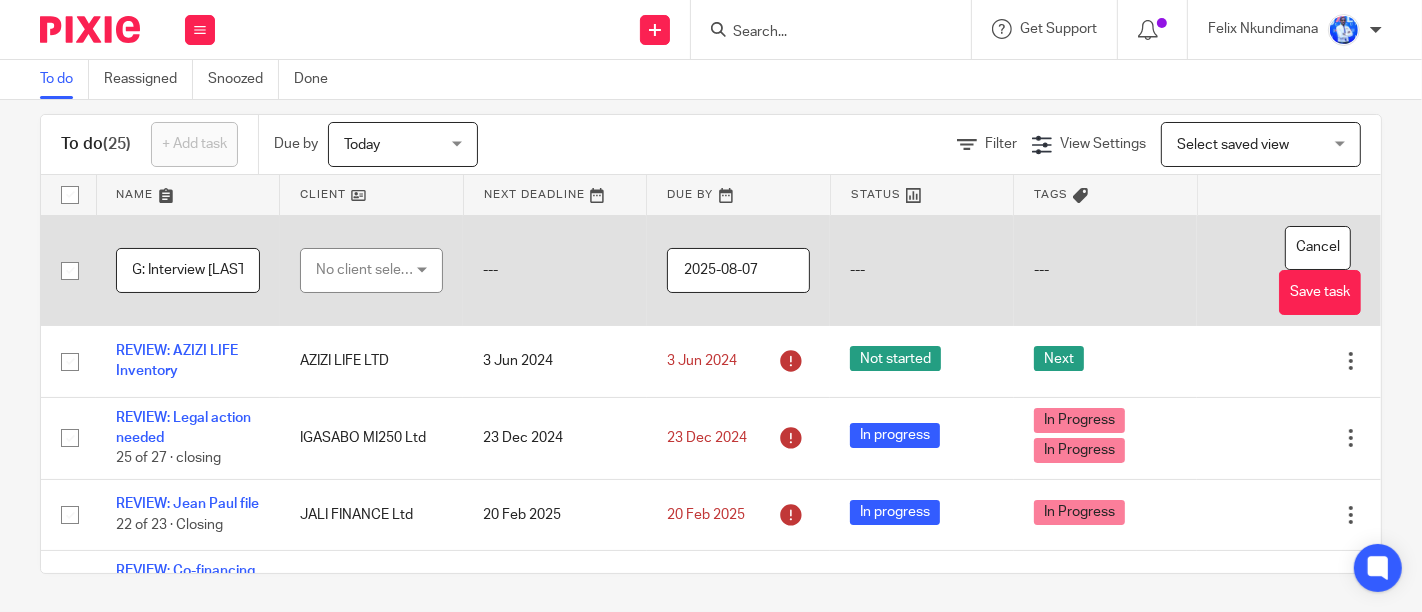 scroll, scrollTop: 0, scrollLeft: 69, axis: horizontal 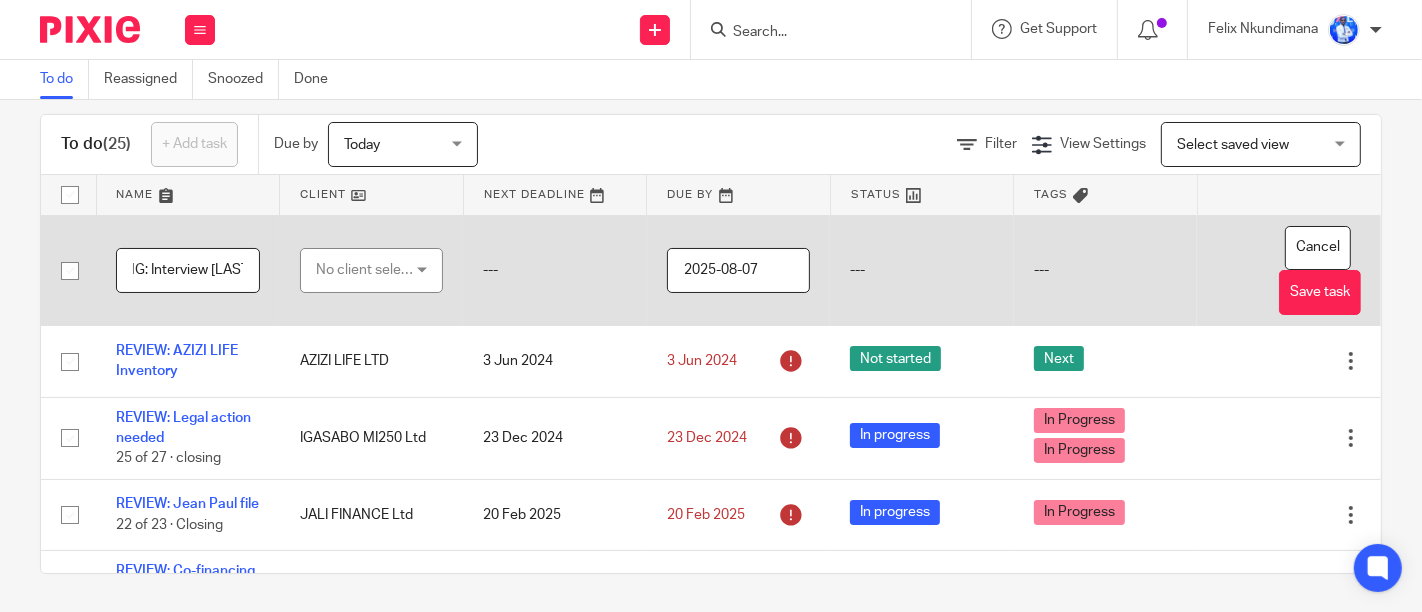 click on "11. MEETING: Interview Abizeyimana John" at bounding box center [188, 270] 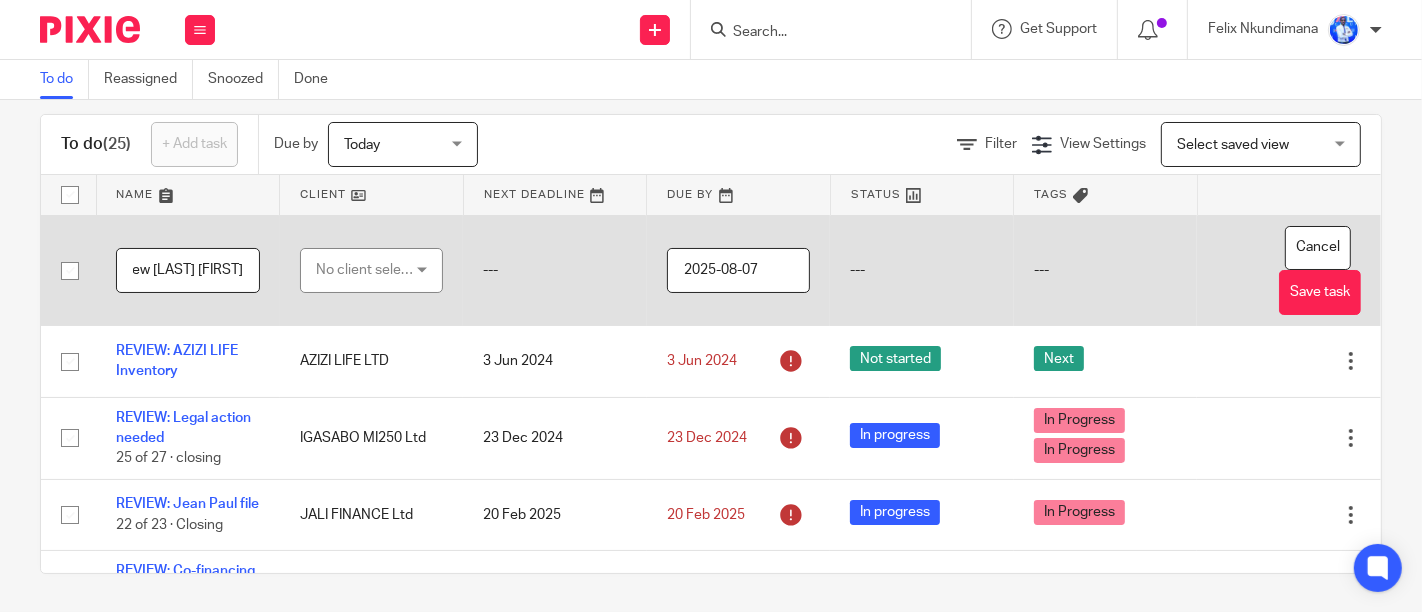 click on "11. MEETING: Interview Abizeyimana John" at bounding box center (188, 270) 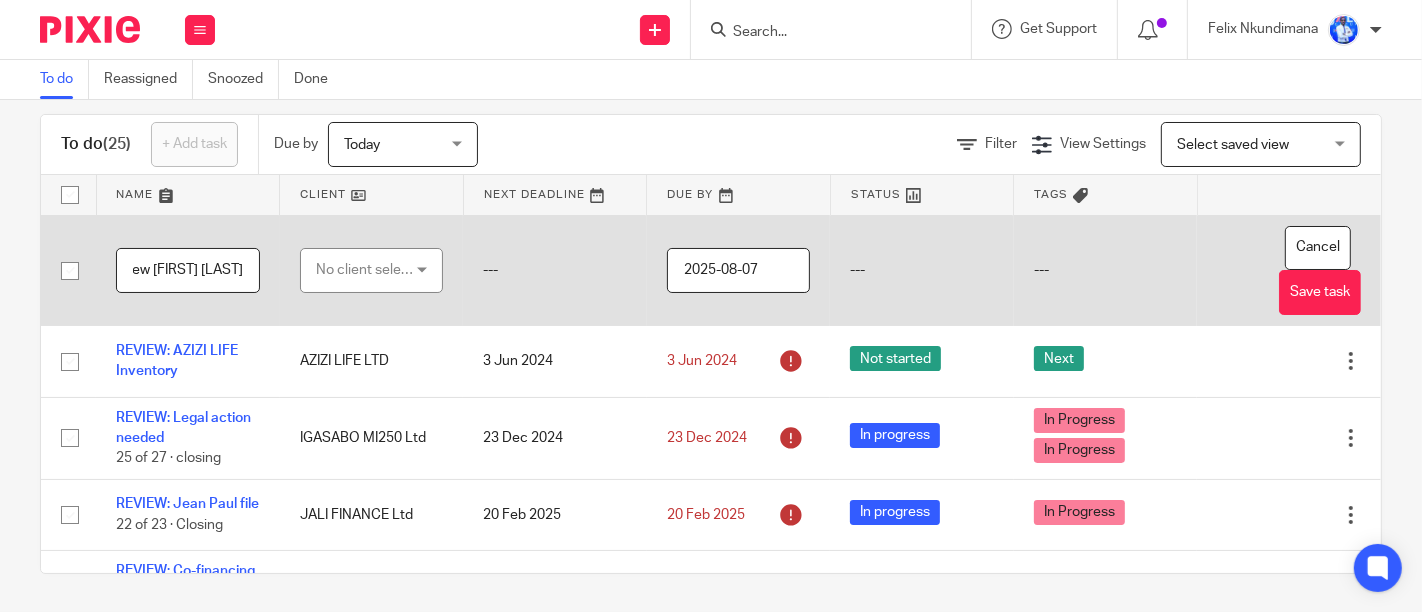 scroll, scrollTop: 0, scrollLeft: 137, axis: horizontal 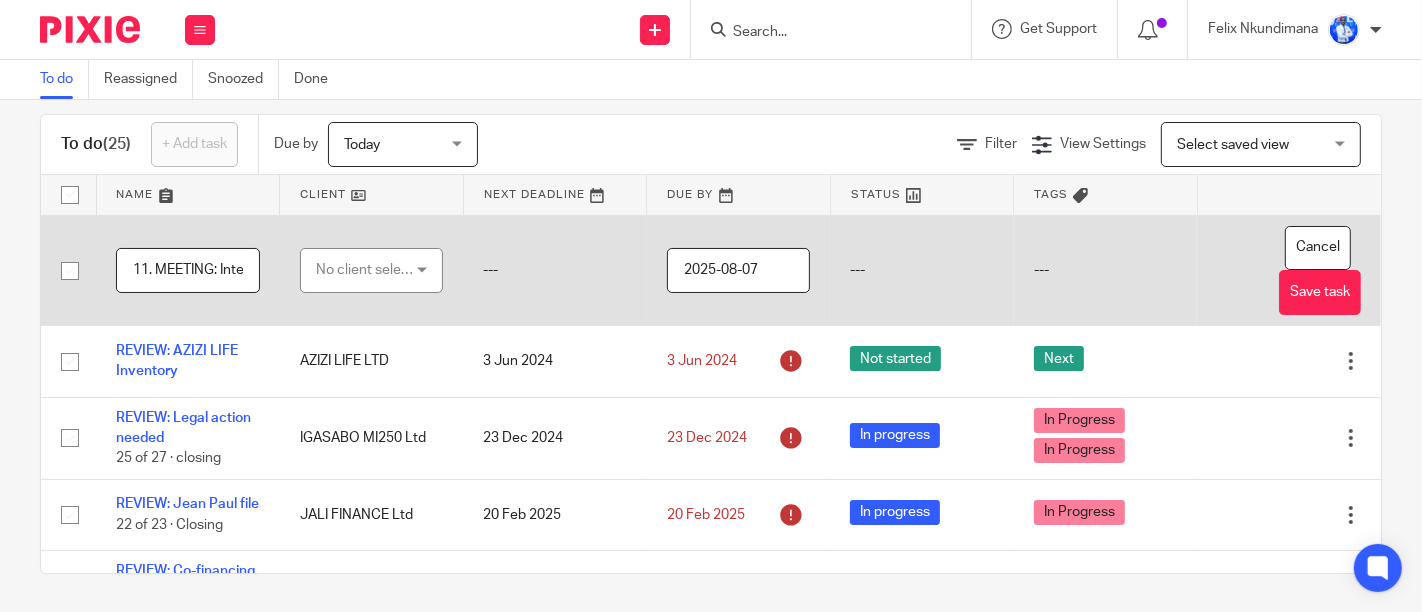 click on "11. MEETING: Interview Geraldin Frank" at bounding box center (188, 270) 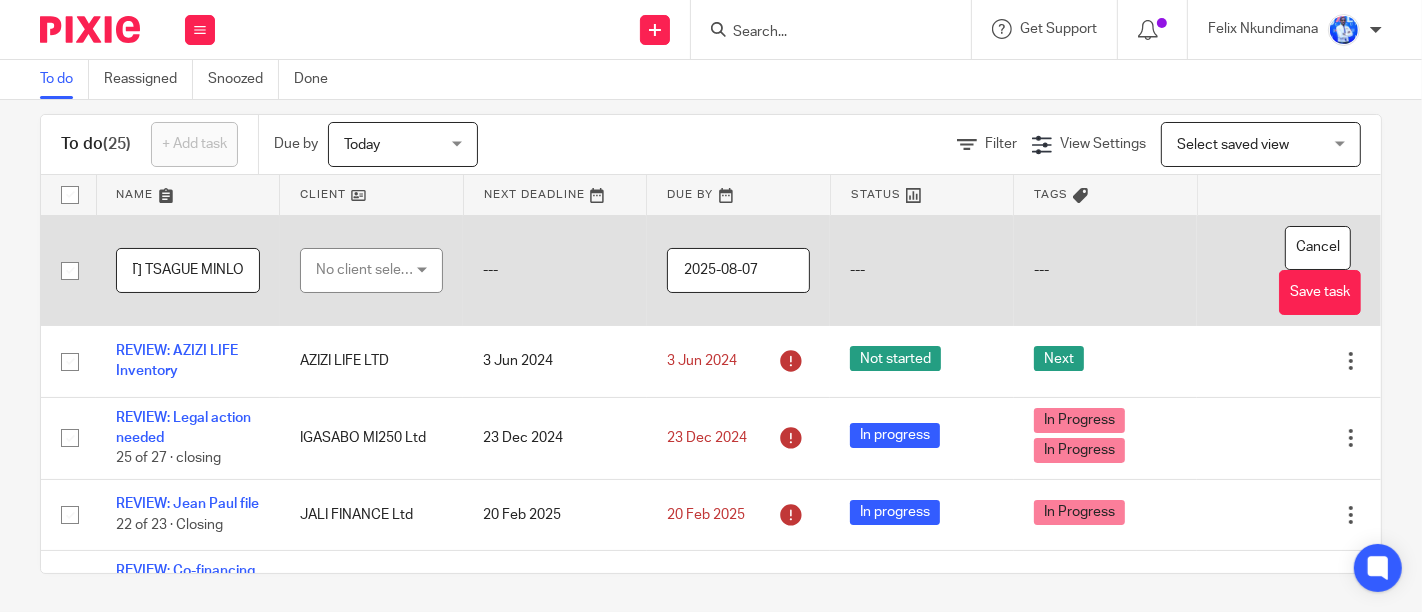 scroll, scrollTop: 0, scrollLeft: 239, axis: horizontal 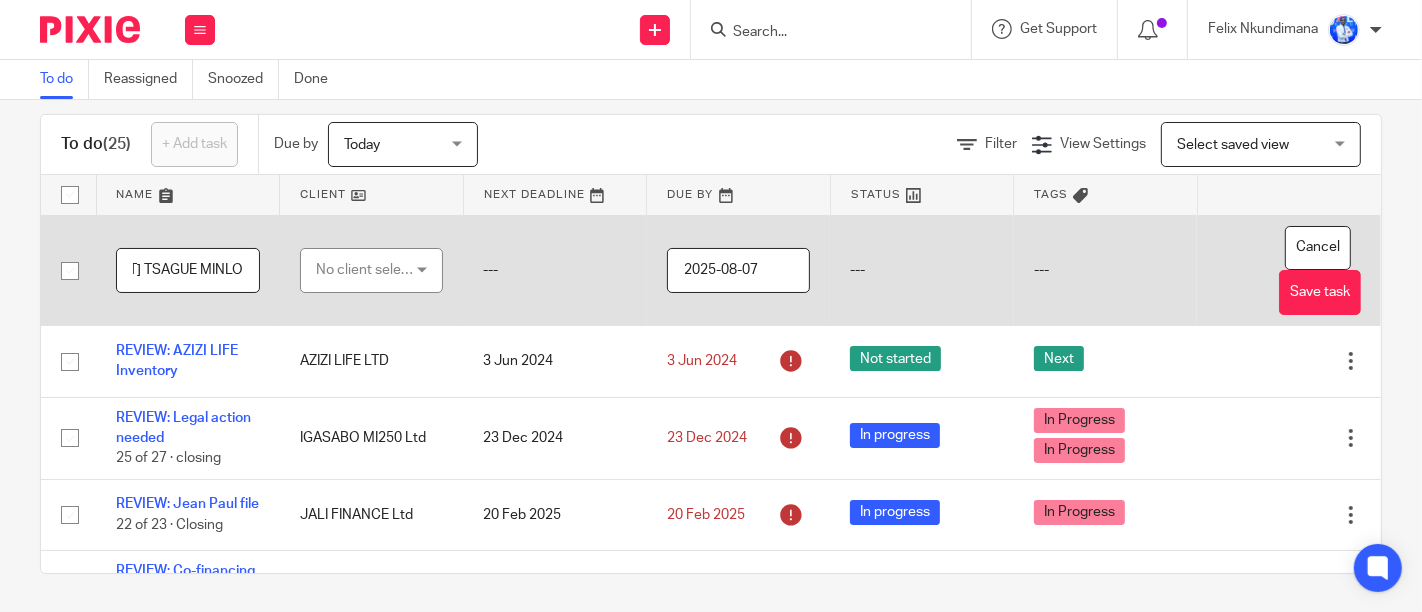 type on "11. MEETING: Interview [FIRST] [LAST] [LAST]" 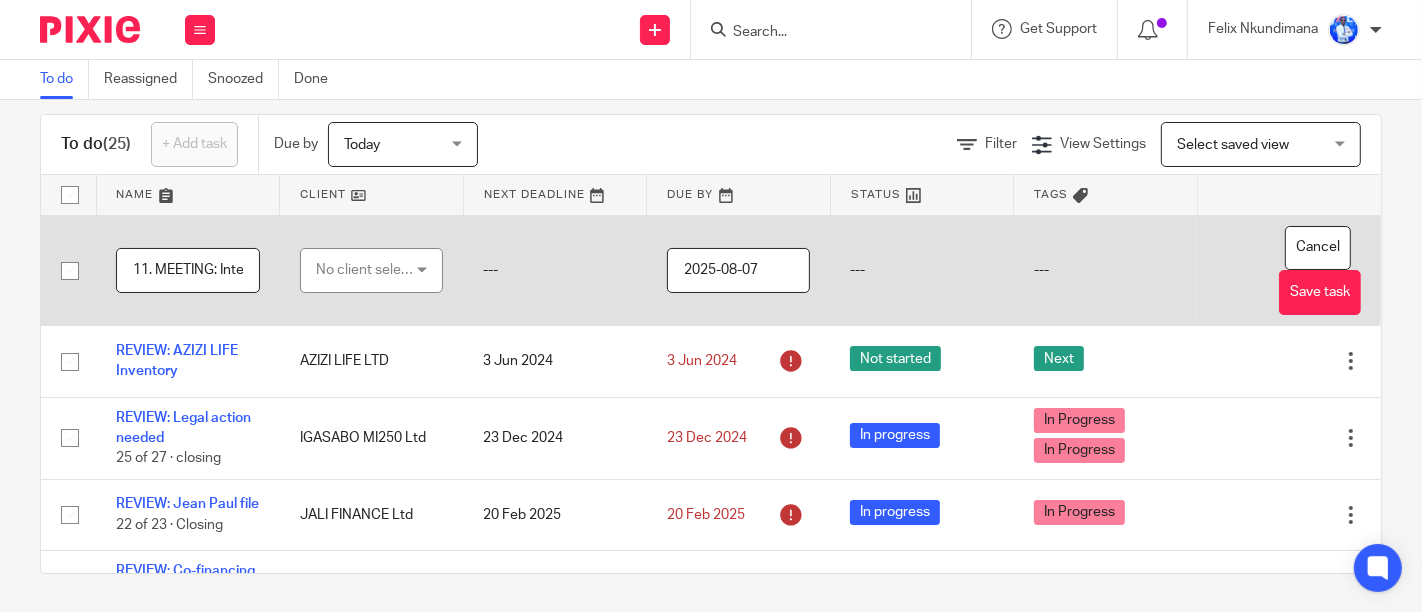 click on "No client selected" at bounding box center (366, 270) 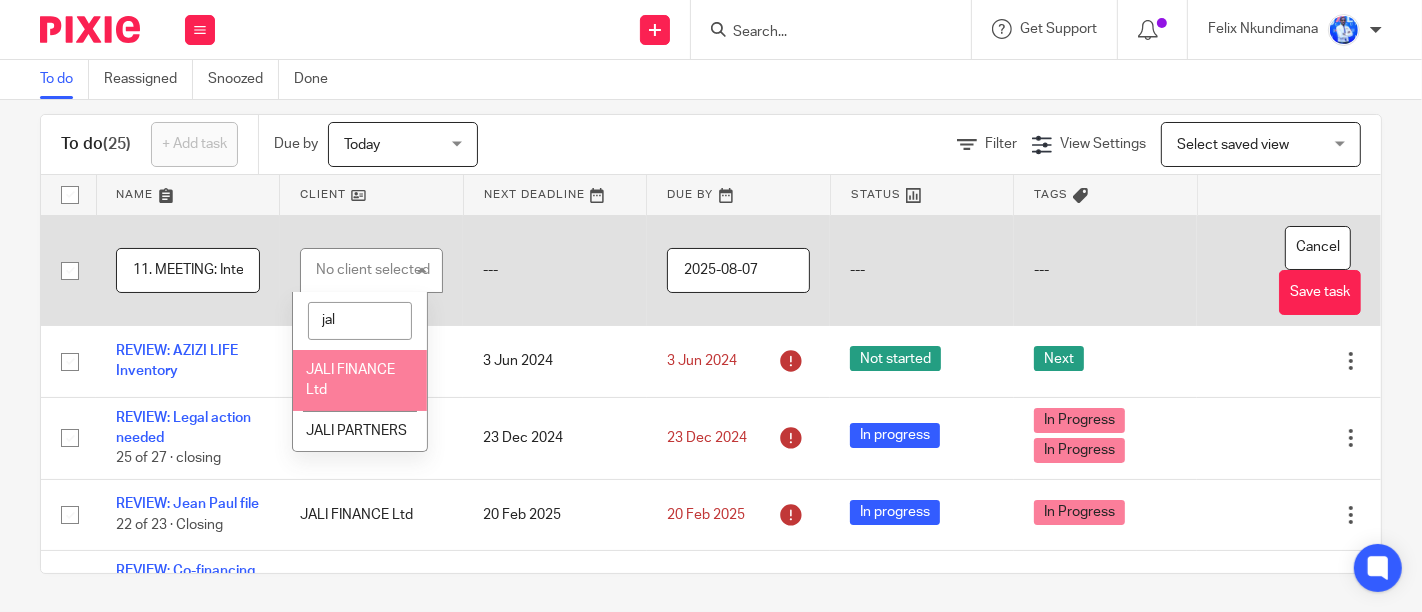 type on "jal" 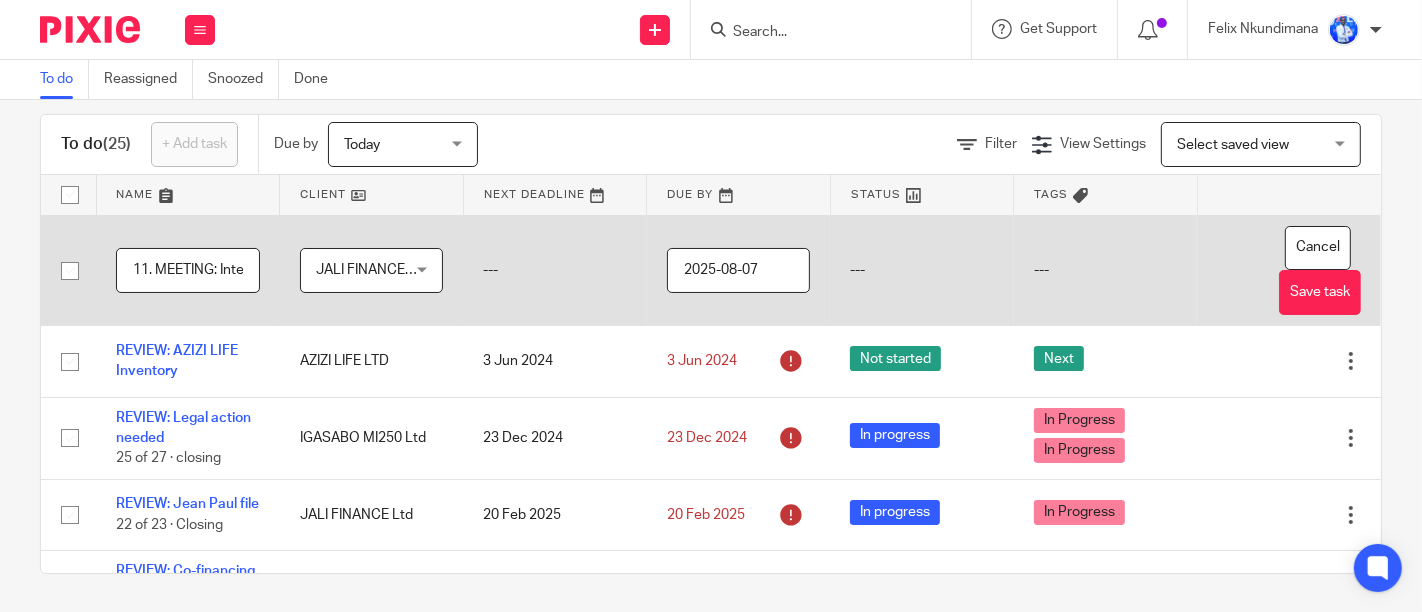 click on "---" at bounding box center [922, 270] 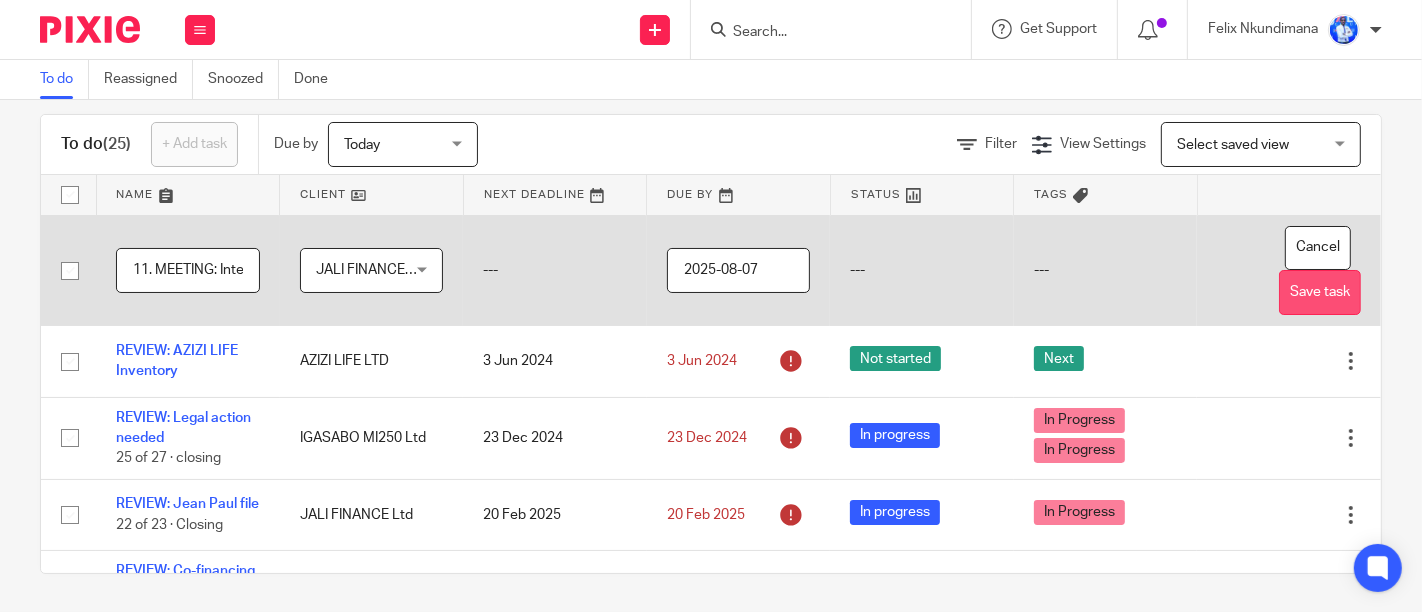 click on "Save task" at bounding box center (1320, 292) 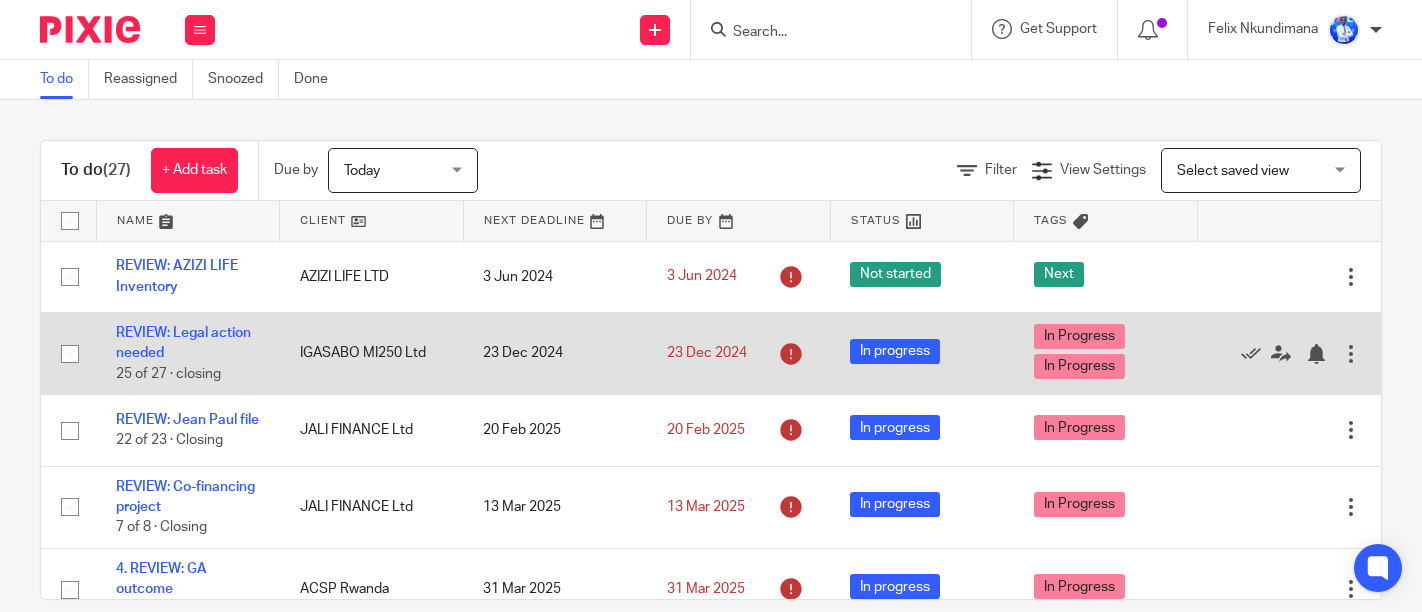 scroll, scrollTop: 0, scrollLeft: 0, axis: both 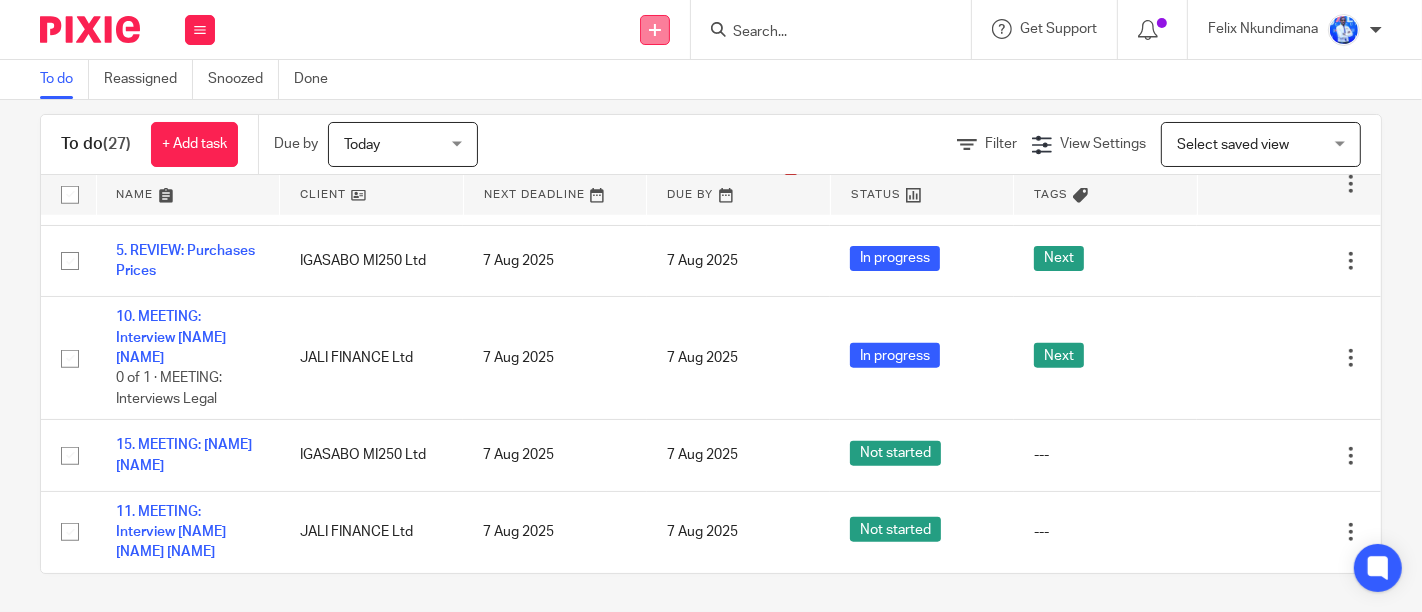 click at bounding box center [655, 30] 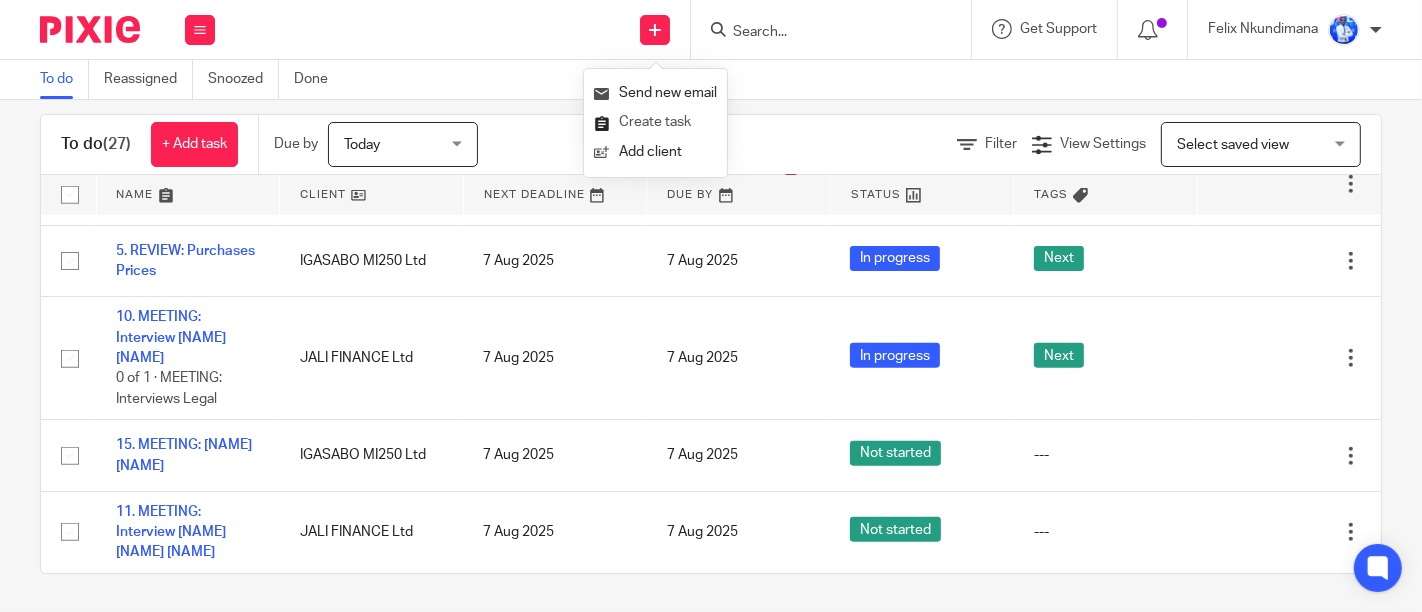 click on "Create task" at bounding box center [655, 122] 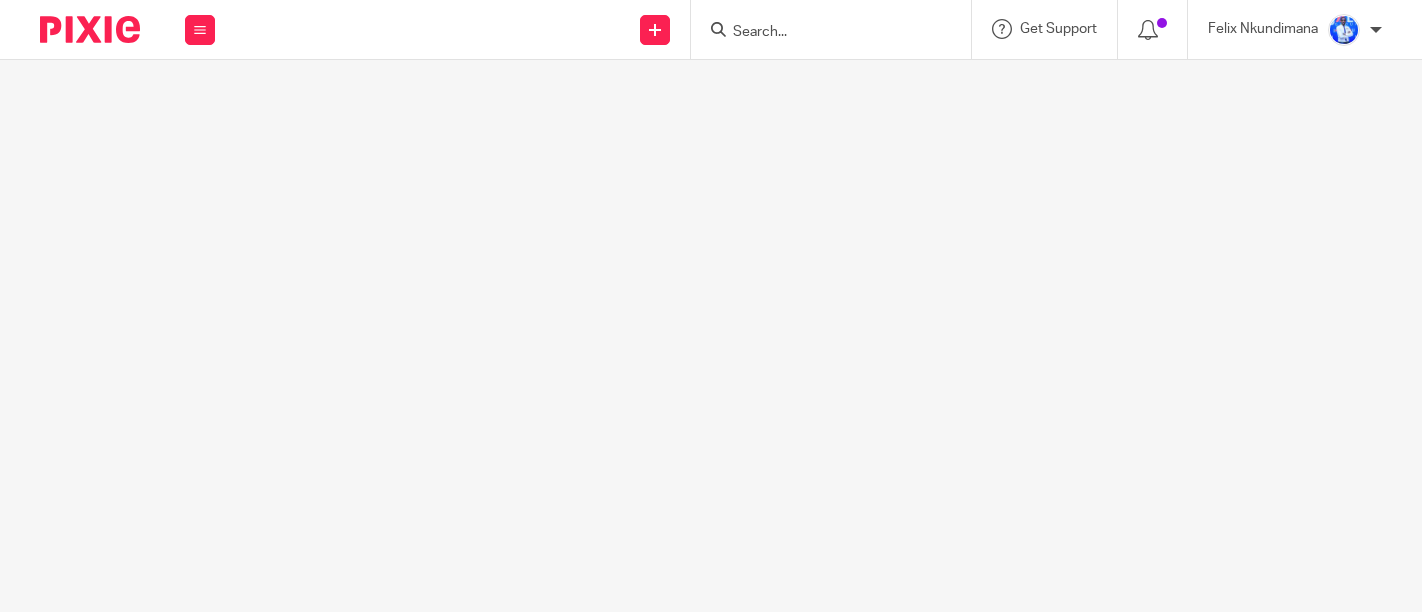 scroll, scrollTop: 0, scrollLeft: 0, axis: both 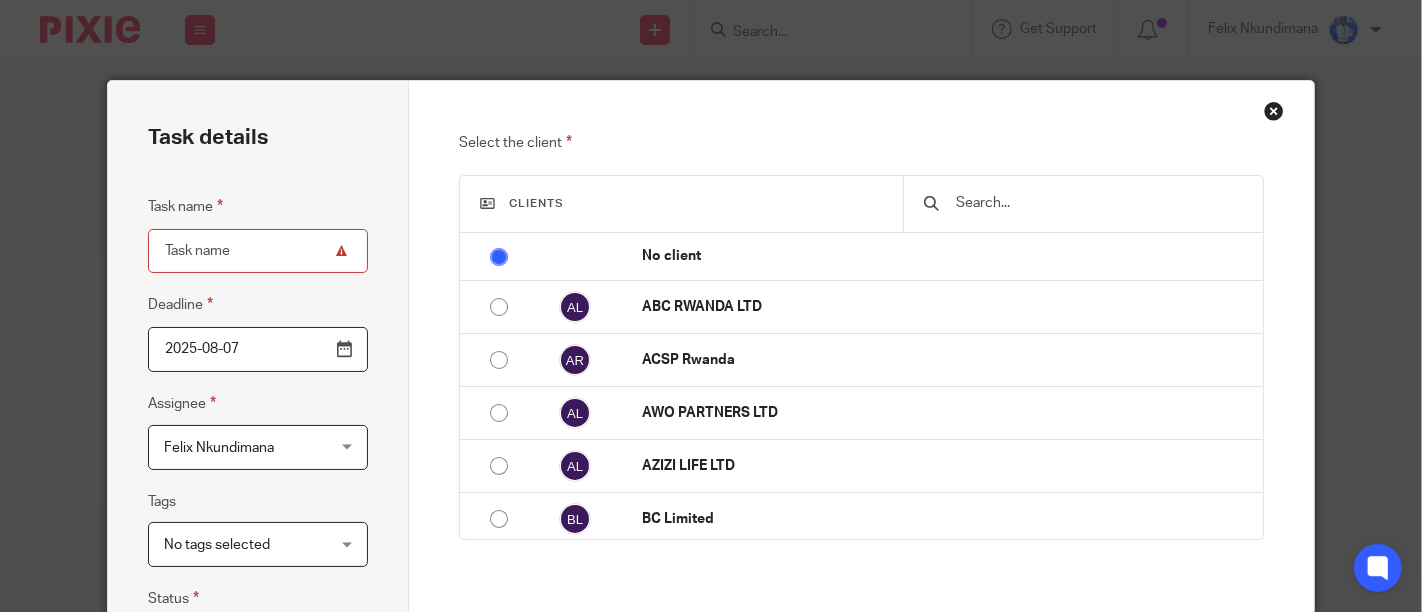 click on "Select the client
Clients
No client
ABC RWANDA LTD
ACSP Rwanda
AWO PARTNERS LTD
AZIZI LIFE LTD
BC Limited
BC TRADE LTD
CHEES CAFFEE LTD
CHRISTIANNA [LAST]
E-KITABU RWANDA LTD
ENERGIA PROMOTION RWANDA
[FIRST] [LAST]
FIRE&STONE LTD
FORTEBET LTD
GO KIGALI TOURS Ltd
GRAND VICTORIA Ltd
HAUGUE AQUA RWANDA LTD
HERBMADZ RWANDA Ltd
HILL SIDE MINING COMPANY LTD
HOTSPOT TRADING
IGASABO MI250 Ltd
IJORERE Ltd" at bounding box center [861, 476] 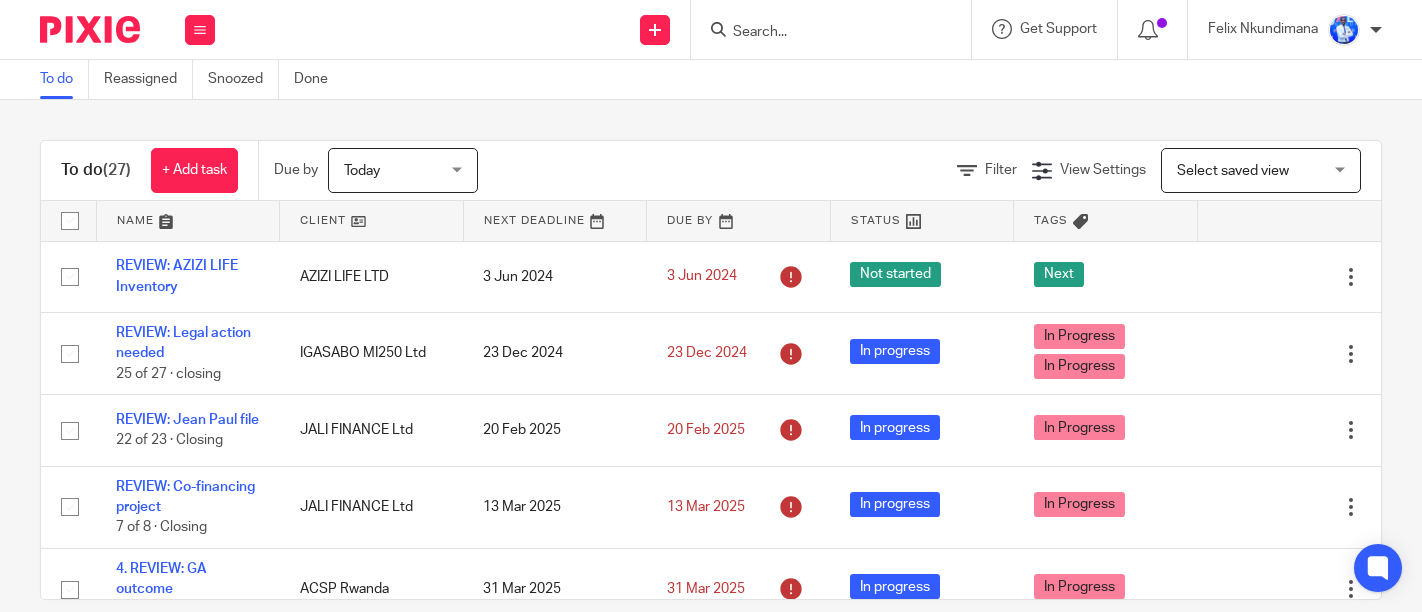 scroll, scrollTop: 0, scrollLeft: 0, axis: both 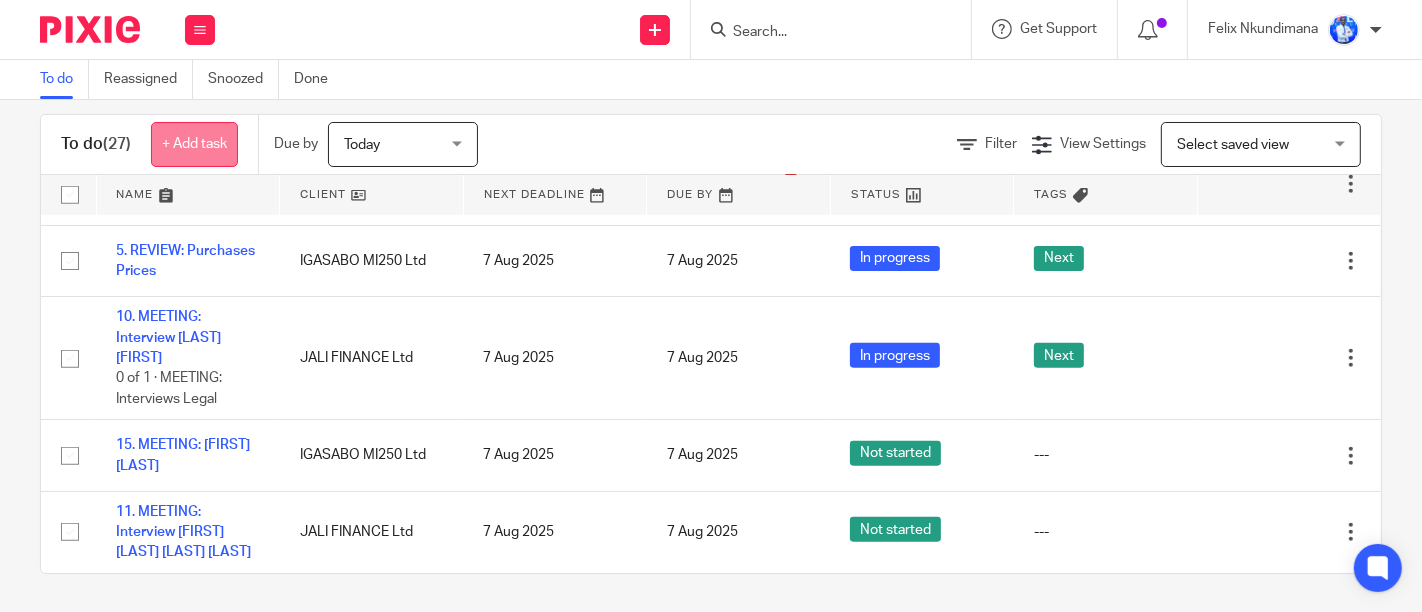 click on "+ Add task" at bounding box center (194, 144) 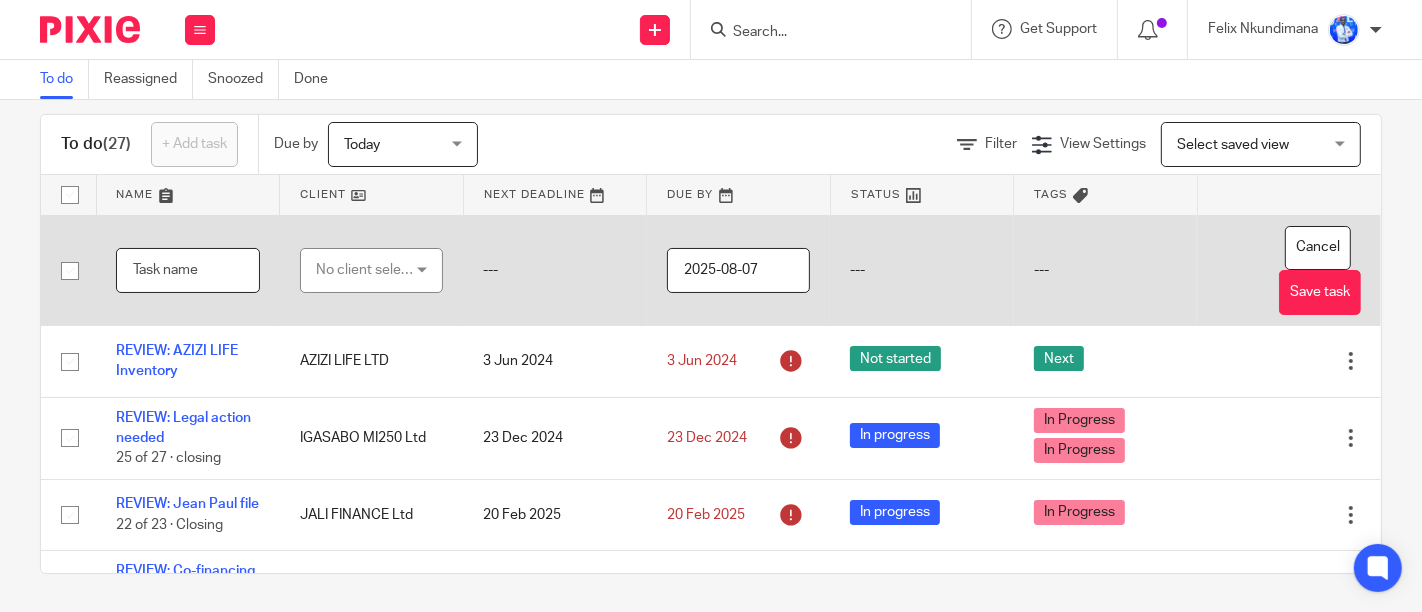 click at bounding box center [188, 270] 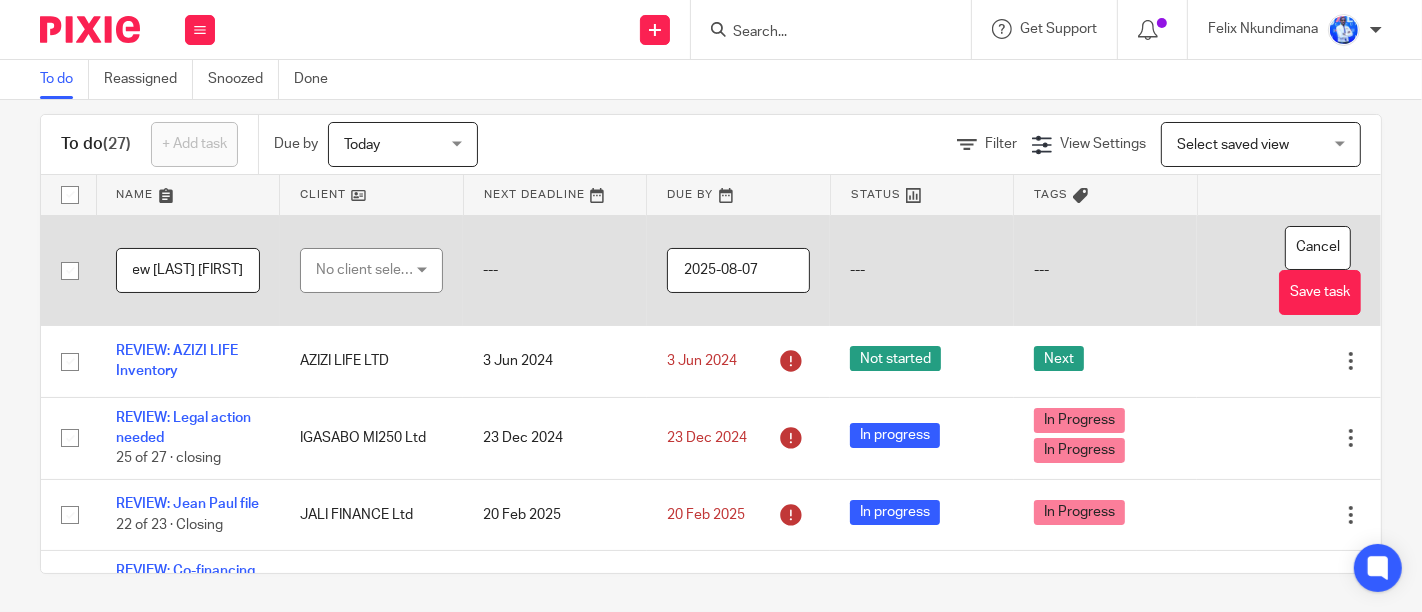 scroll, scrollTop: 0, scrollLeft: 0, axis: both 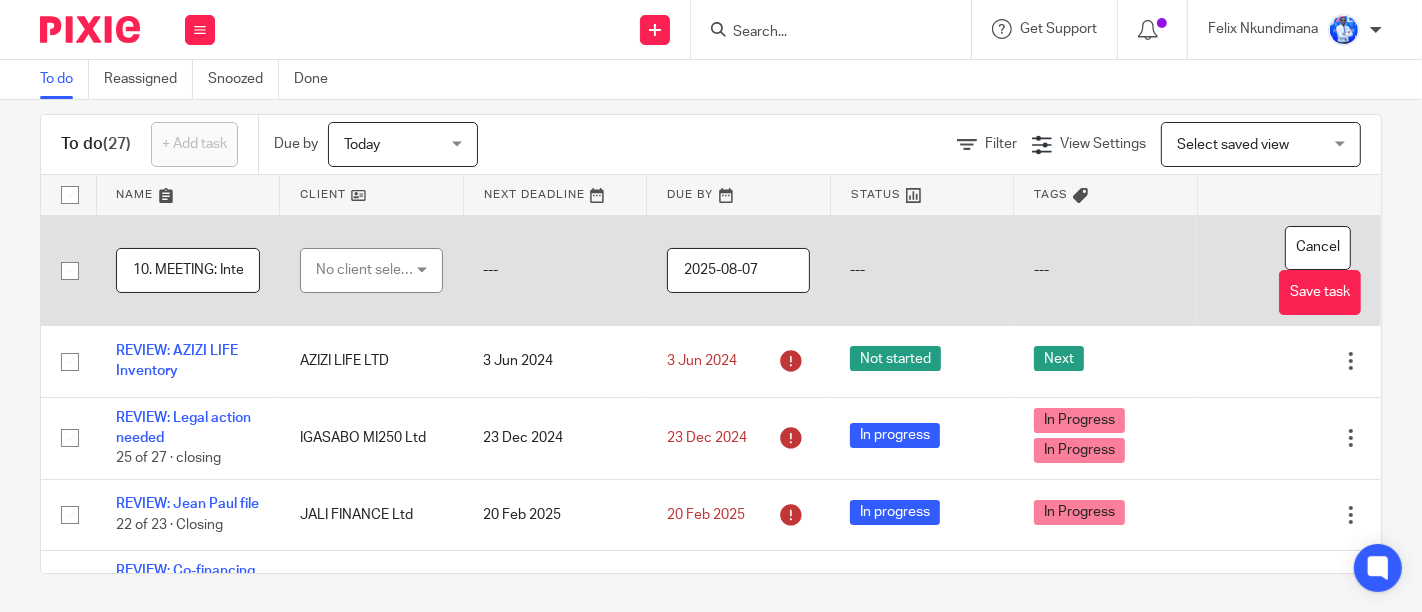 click on "10. MEETING: Interview [FIRST] [LAST] [LAST]" at bounding box center (188, 270) 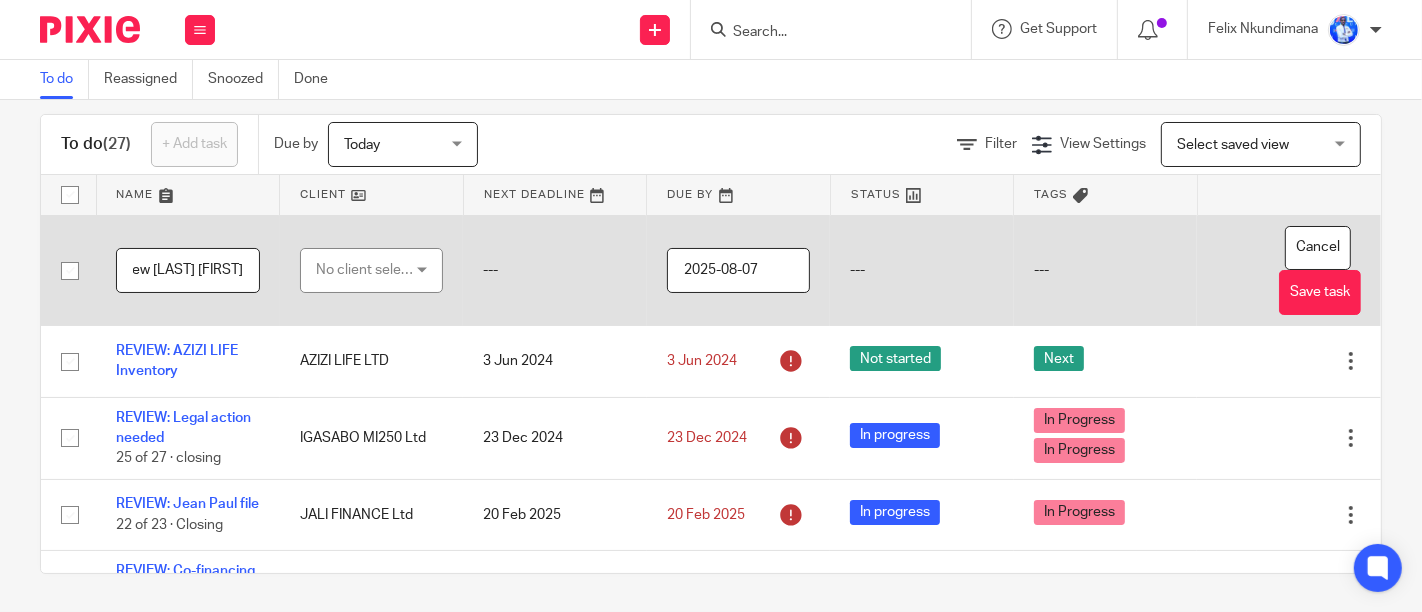 scroll, scrollTop: 0, scrollLeft: 151, axis: horizontal 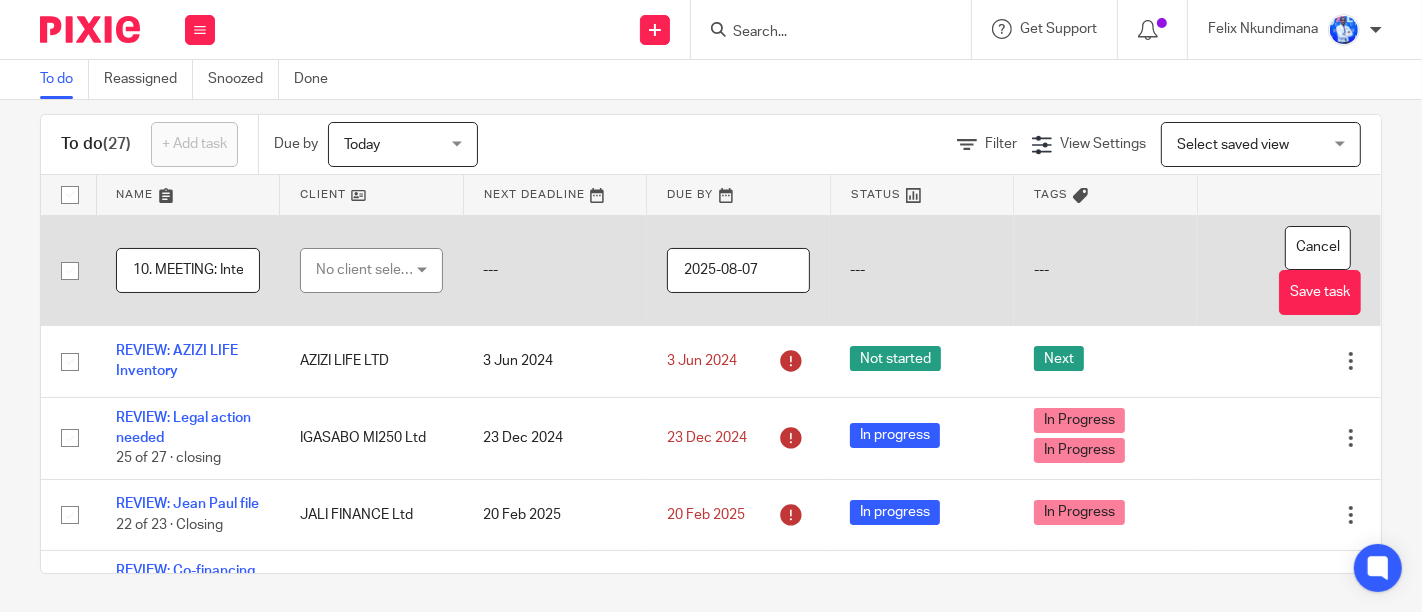click on "10. MEETING: Interview [FIRST] [LAST] [LAST]" at bounding box center [188, 270] 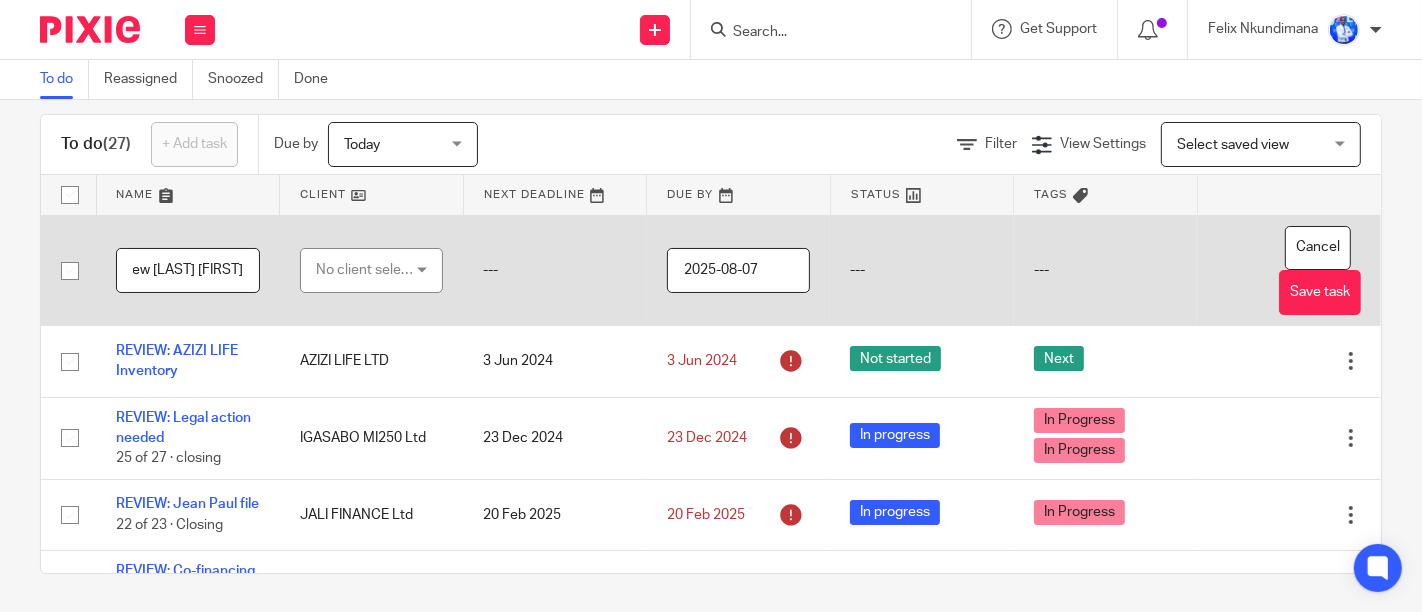 click on "10. MEETING: Interview [FIRST] [LAST] [LAST]" at bounding box center (188, 270) 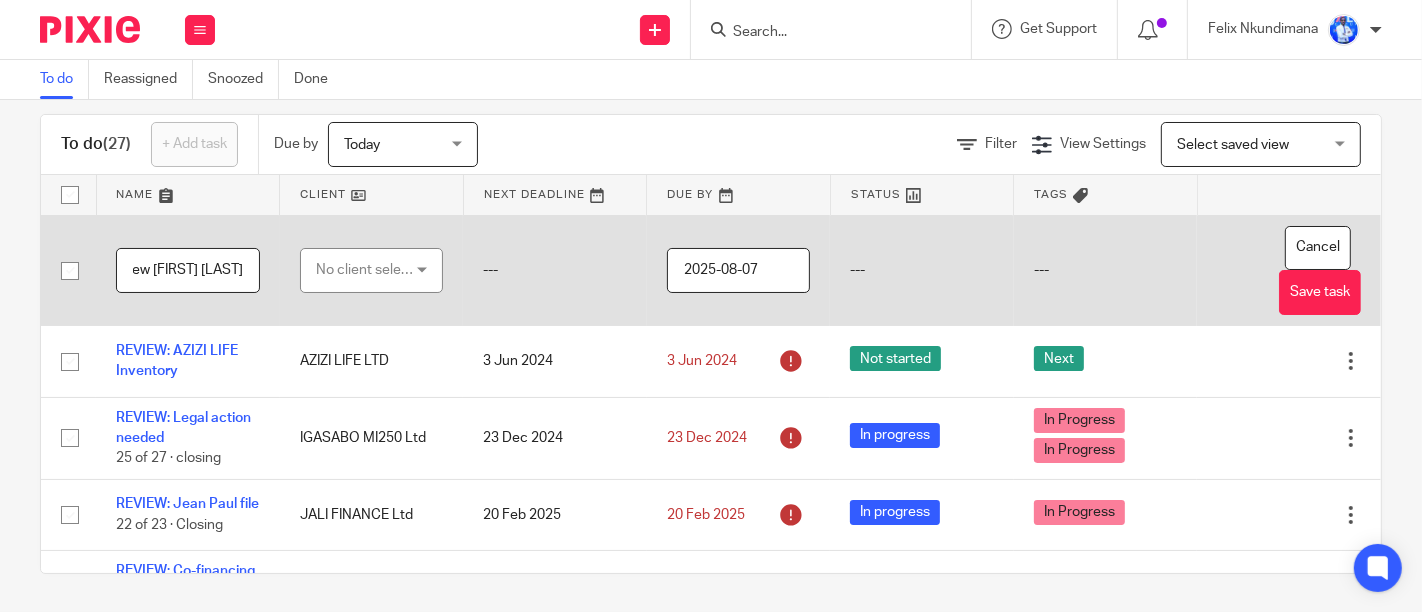 scroll, scrollTop: 0, scrollLeft: 157, axis: horizontal 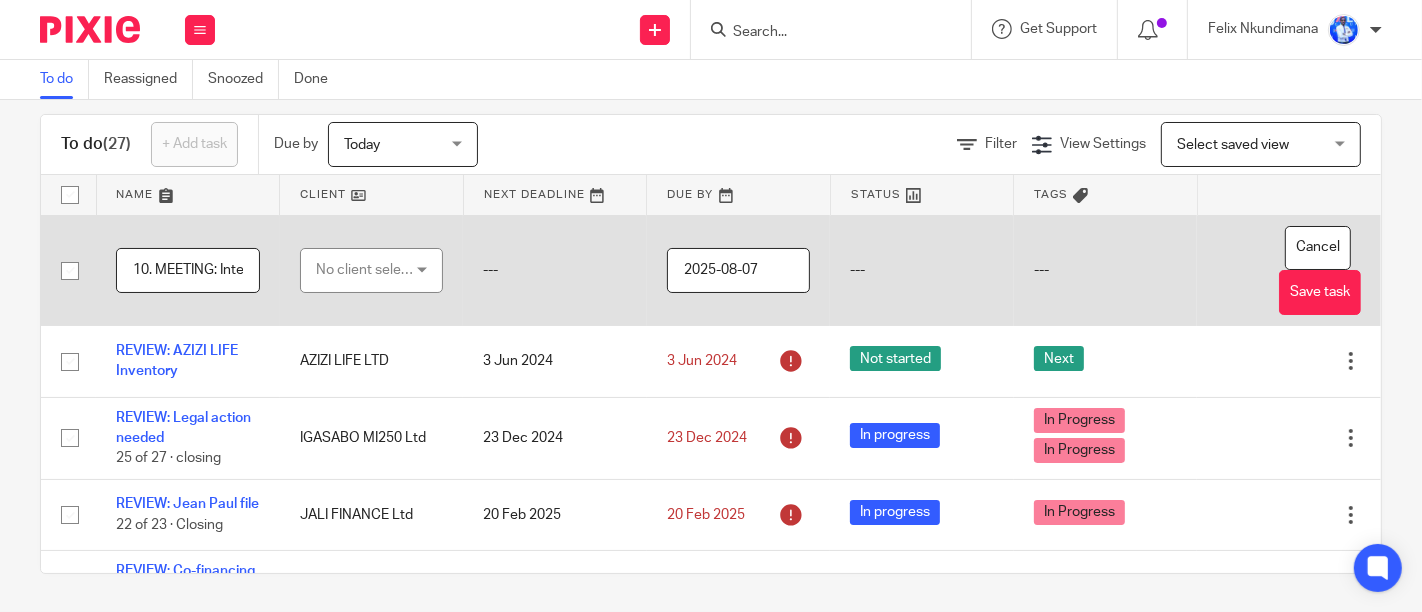 click on "No client selected" at bounding box center [366, 270] 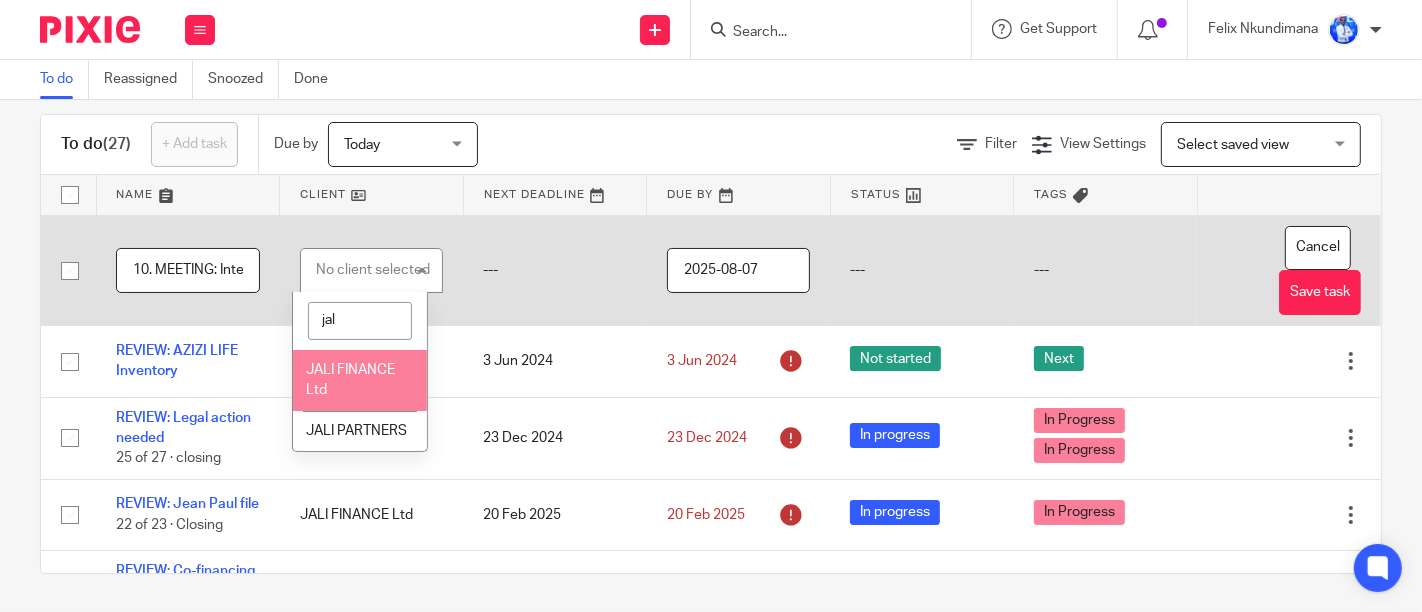 type on "jal" 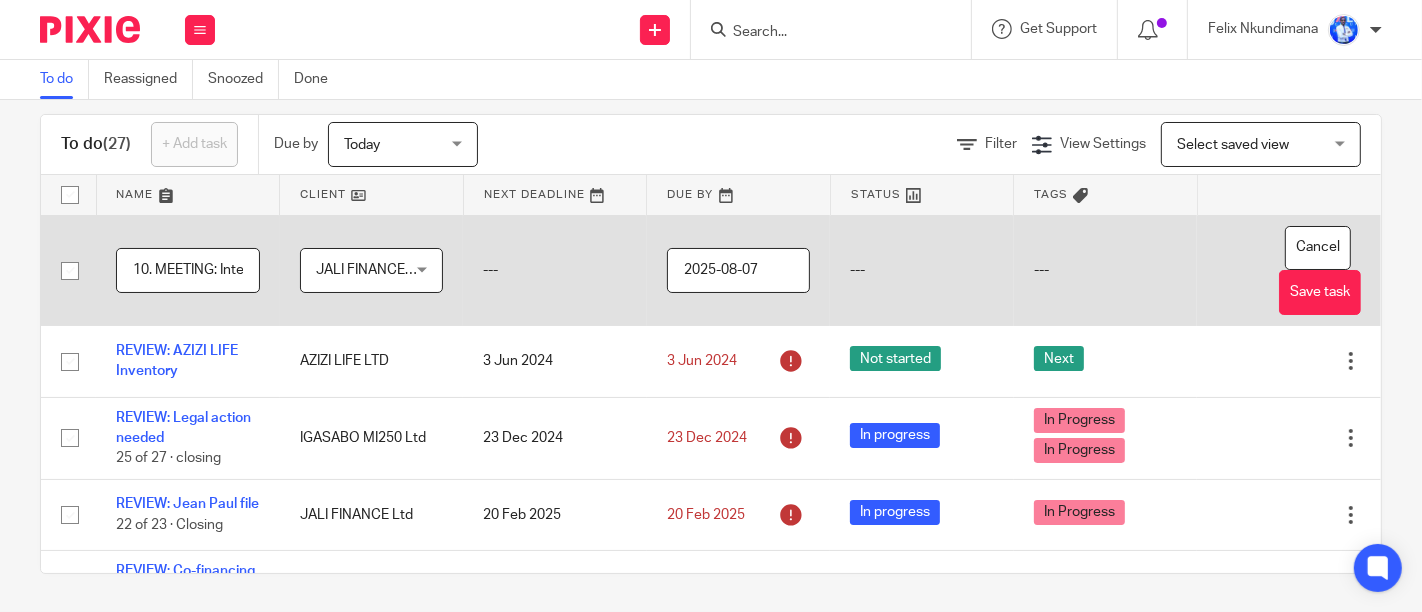 click on "10. MEETING: Interview Victor Kamugisha" at bounding box center (188, 270) 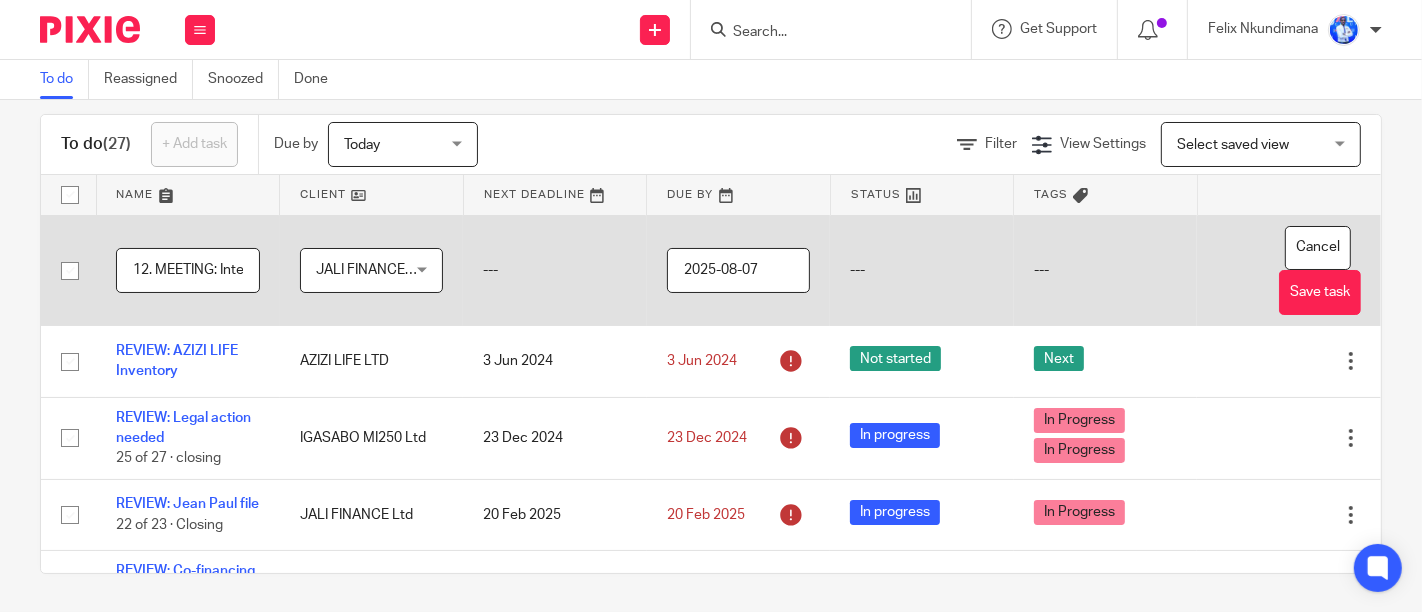 type on "12. MEETING: Interview [FIRST] [LAST]" 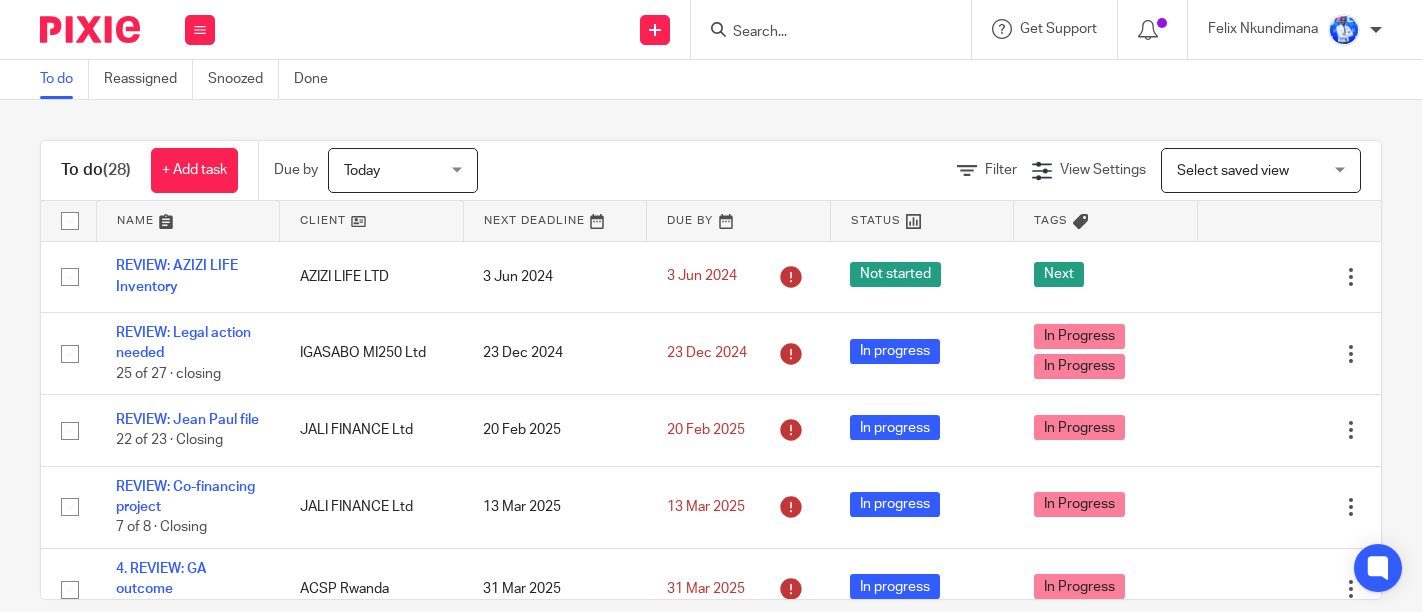 scroll, scrollTop: 0, scrollLeft: 0, axis: both 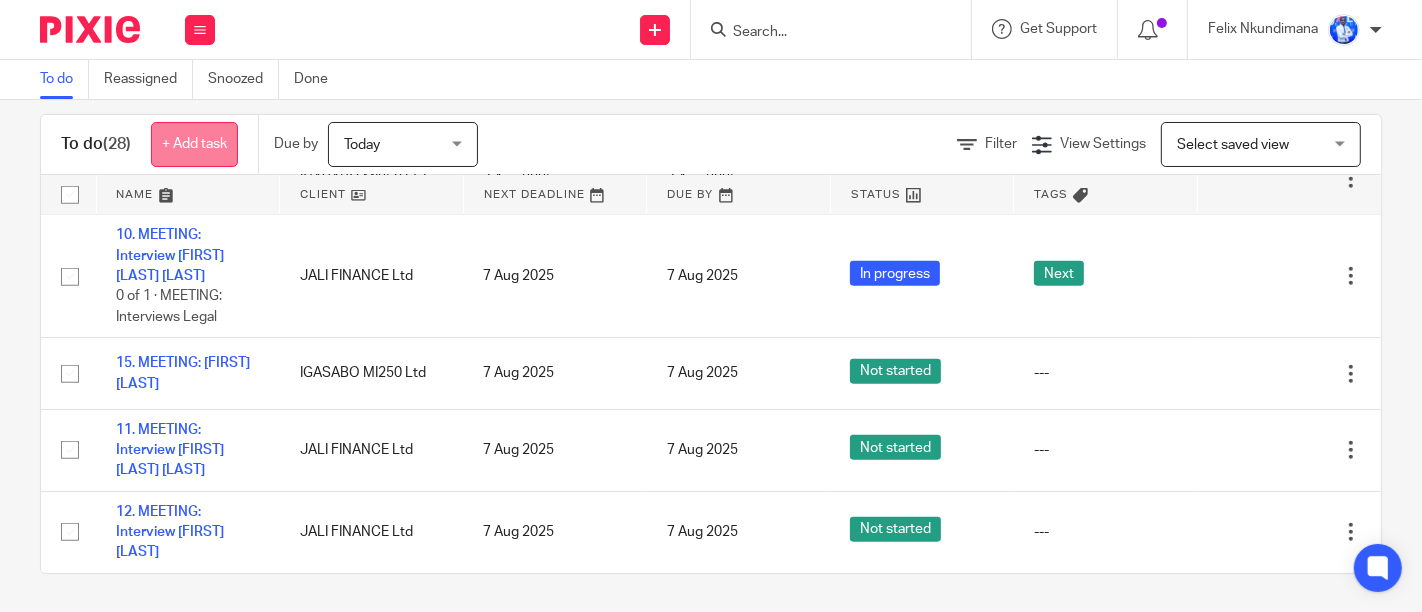 click on "+ Add task" 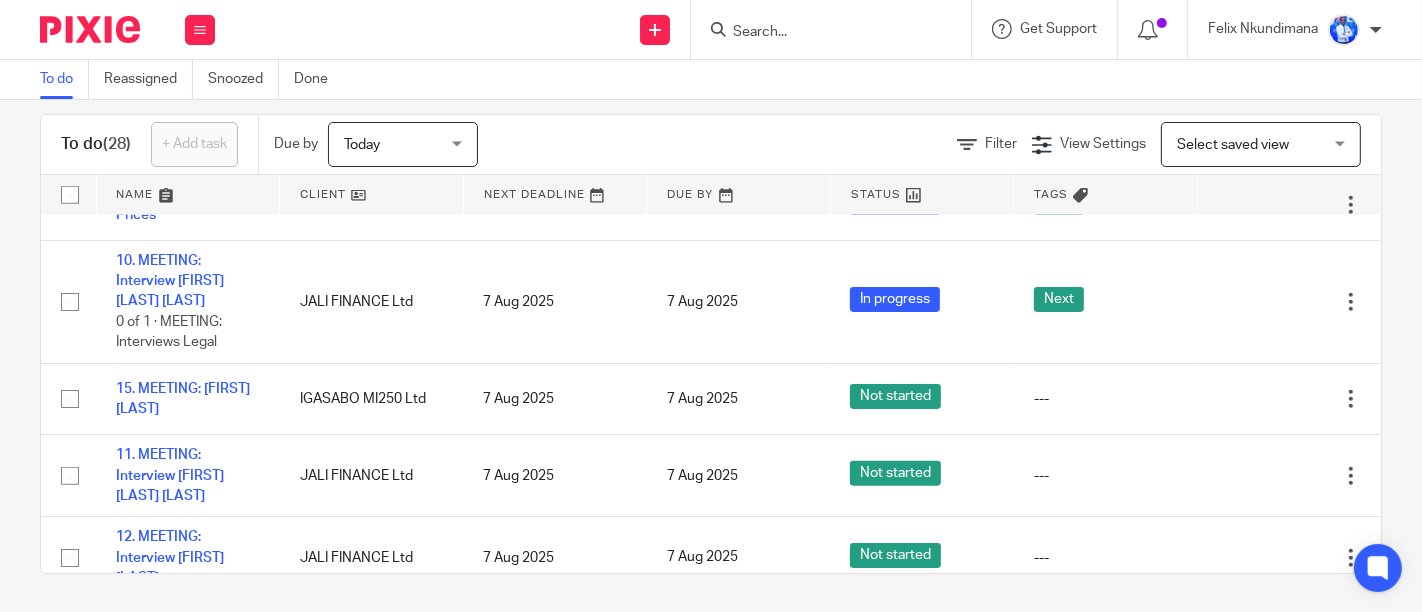 scroll, scrollTop: 0, scrollLeft: 0, axis: both 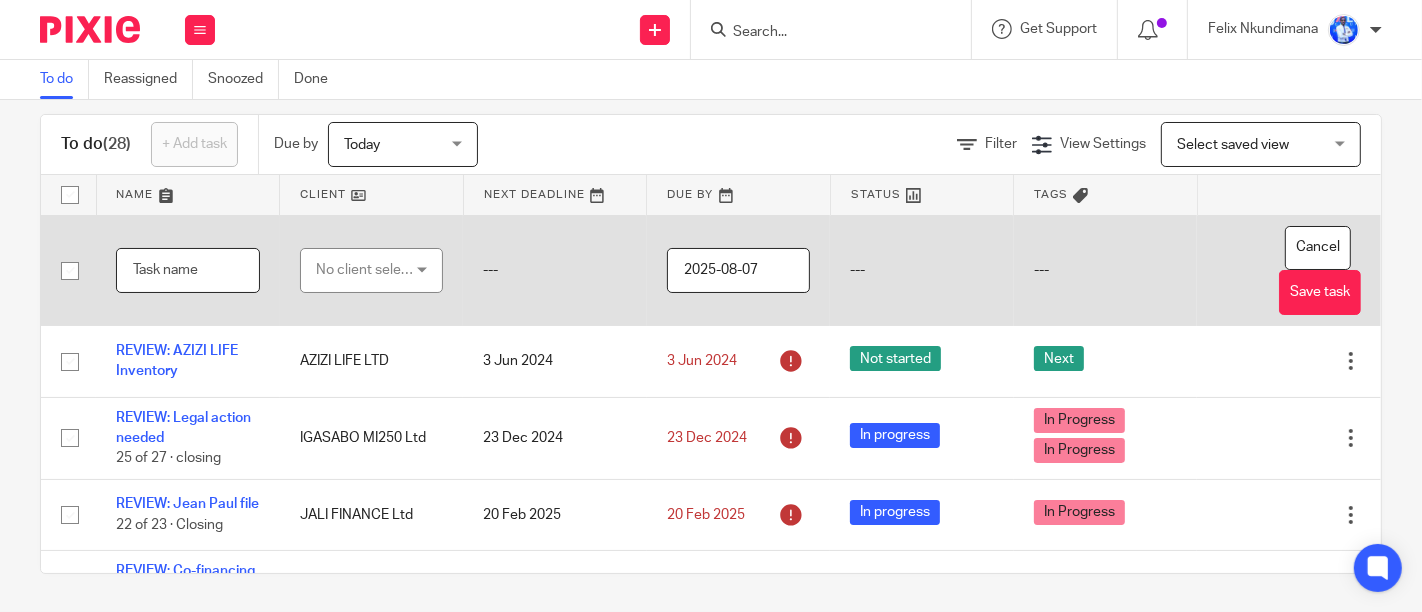 paste on "10. MEETING: Interview [FIRST] [LAST] [LAST]" 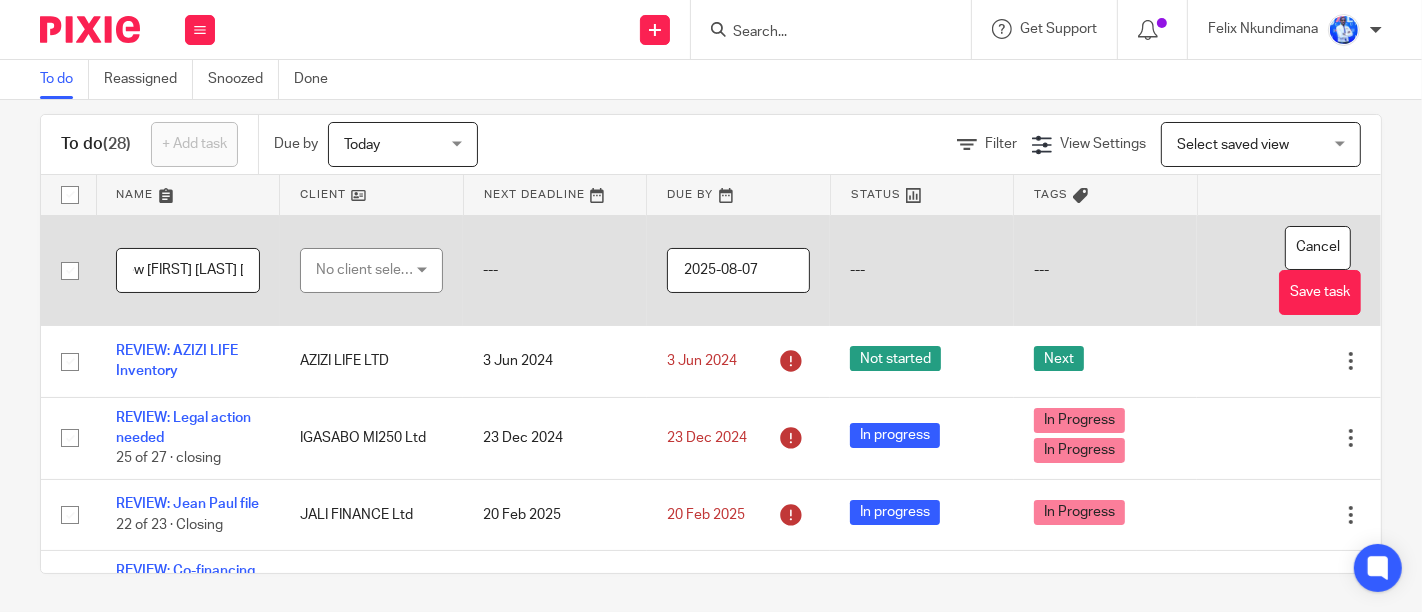 scroll, scrollTop: 0, scrollLeft: 141, axis: horizontal 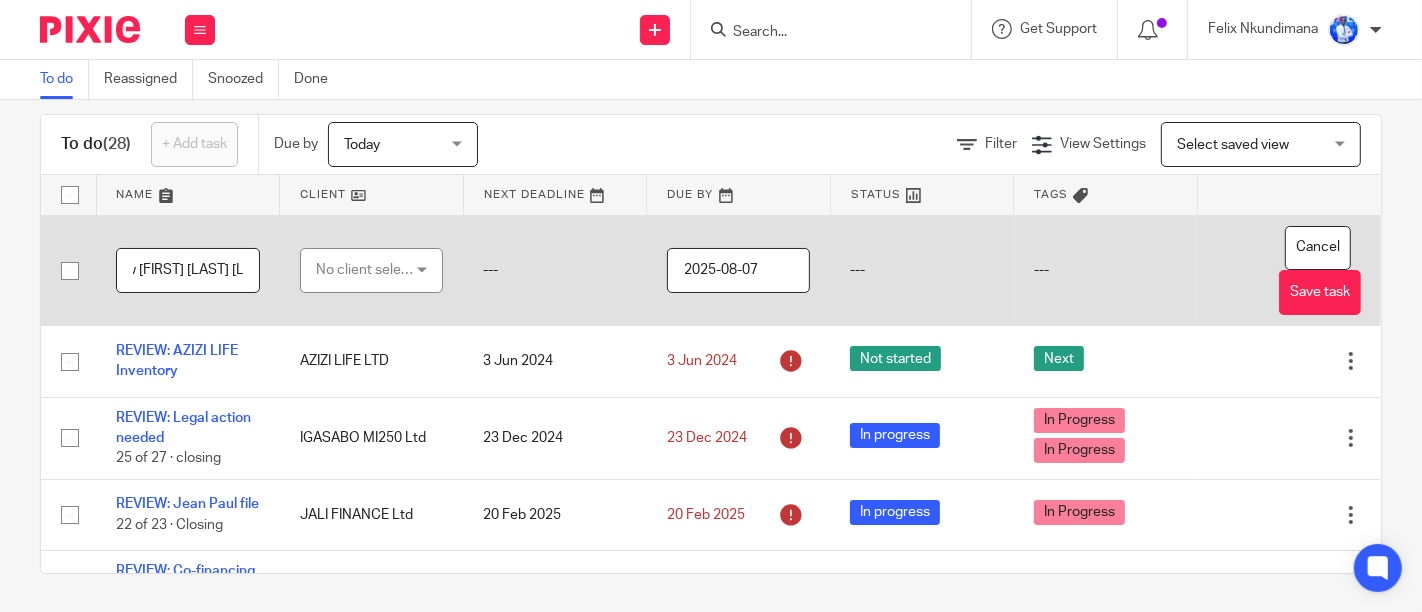 type on "10. MEETING: Interview [FIRST] [LAST] [LAST]" 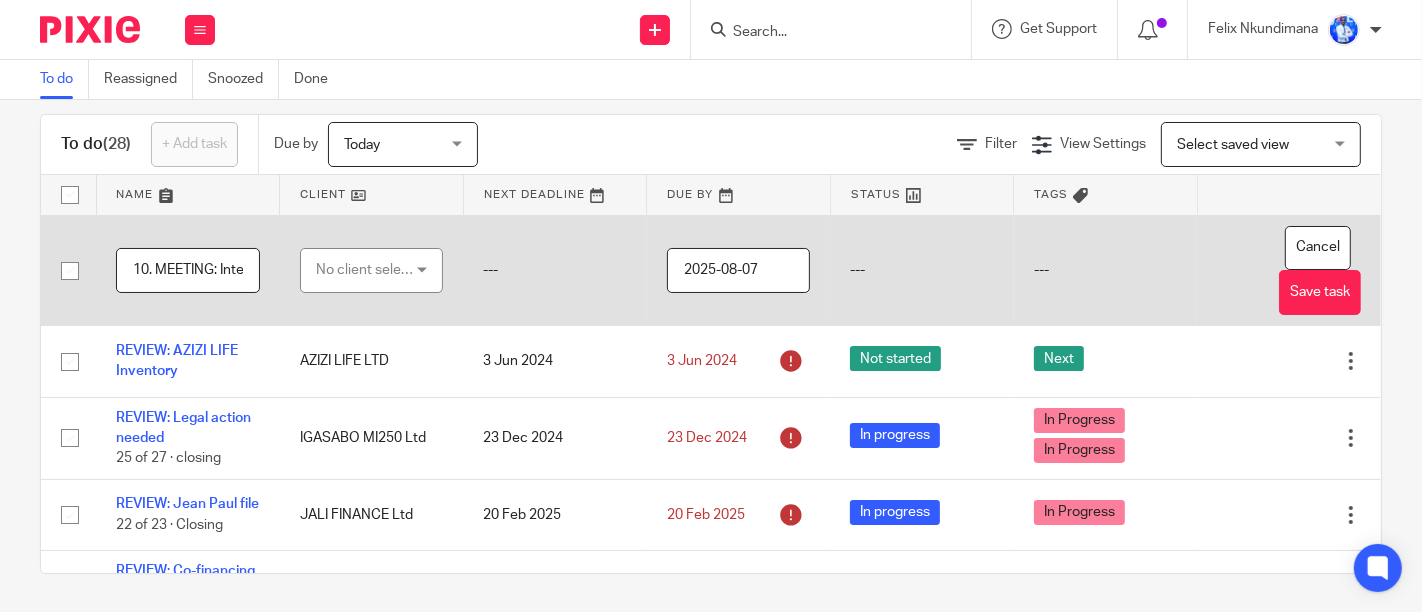 click on "No client selected" 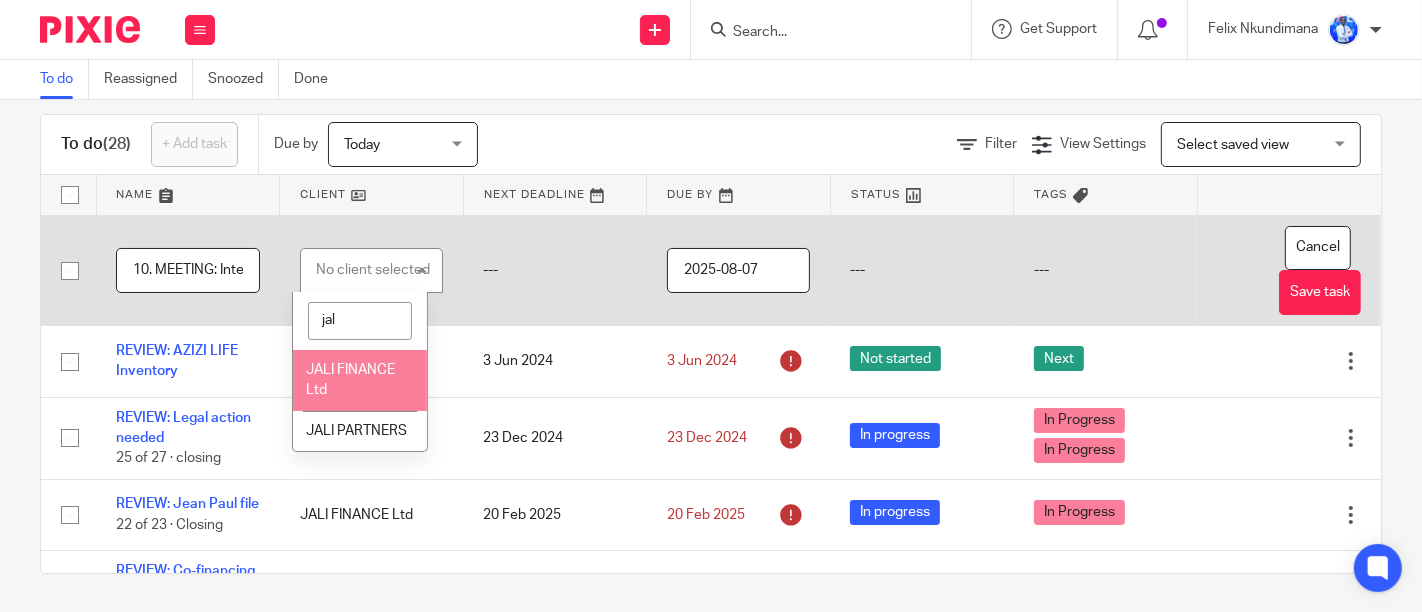 type on "jal" 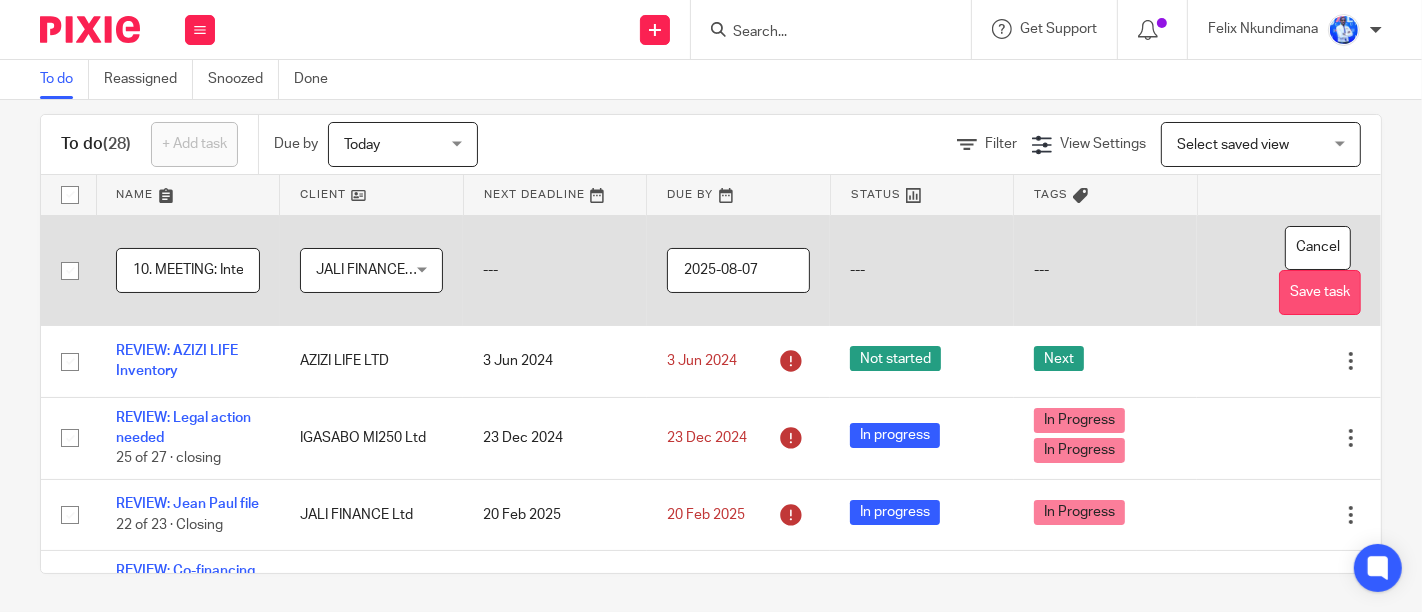click on "Save task" 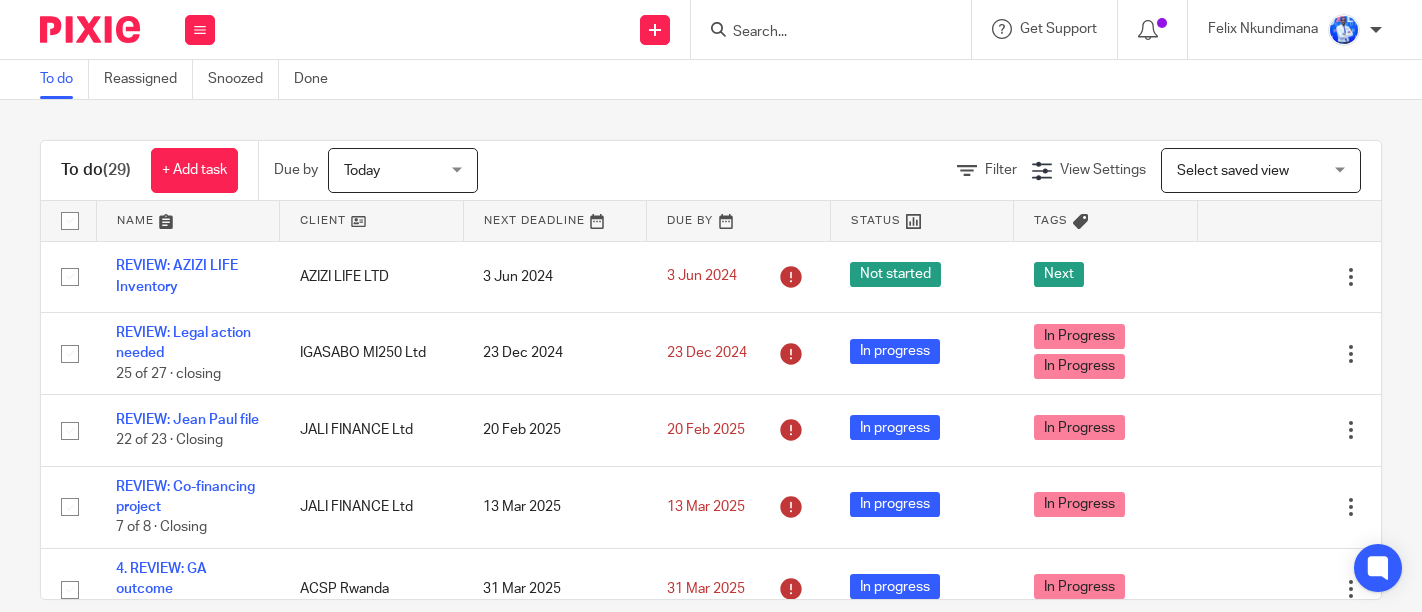 scroll, scrollTop: 0, scrollLeft: 0, axis: both 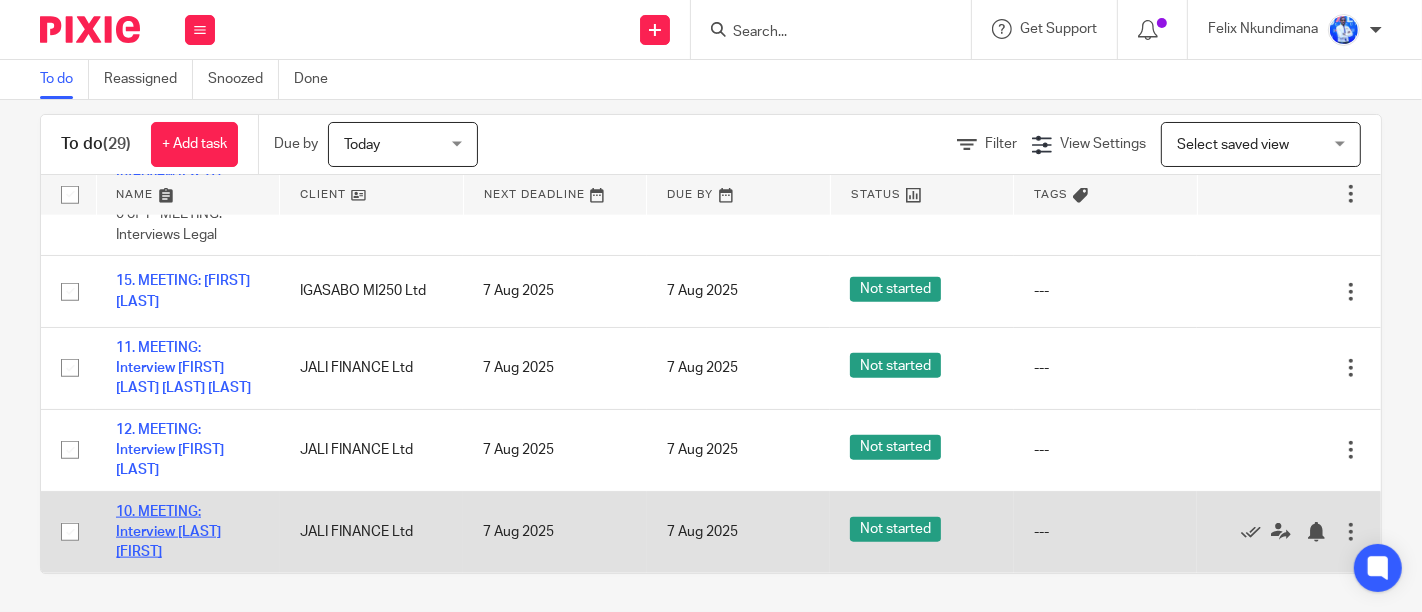 drag, startPoint x: 156, startPoint y: 519, endPoint x: 165, endPoint y: 532, distance: 15.811388 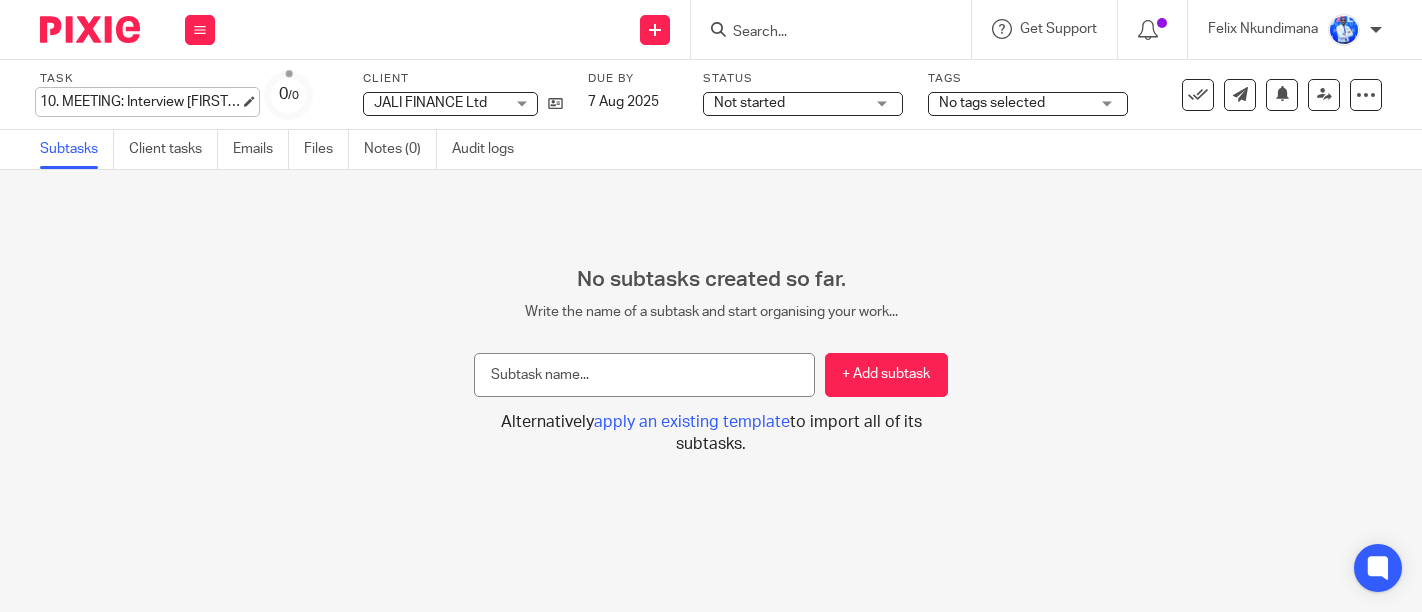 scroll, scrollTop: 0, scrollLeft: 0, axis: both 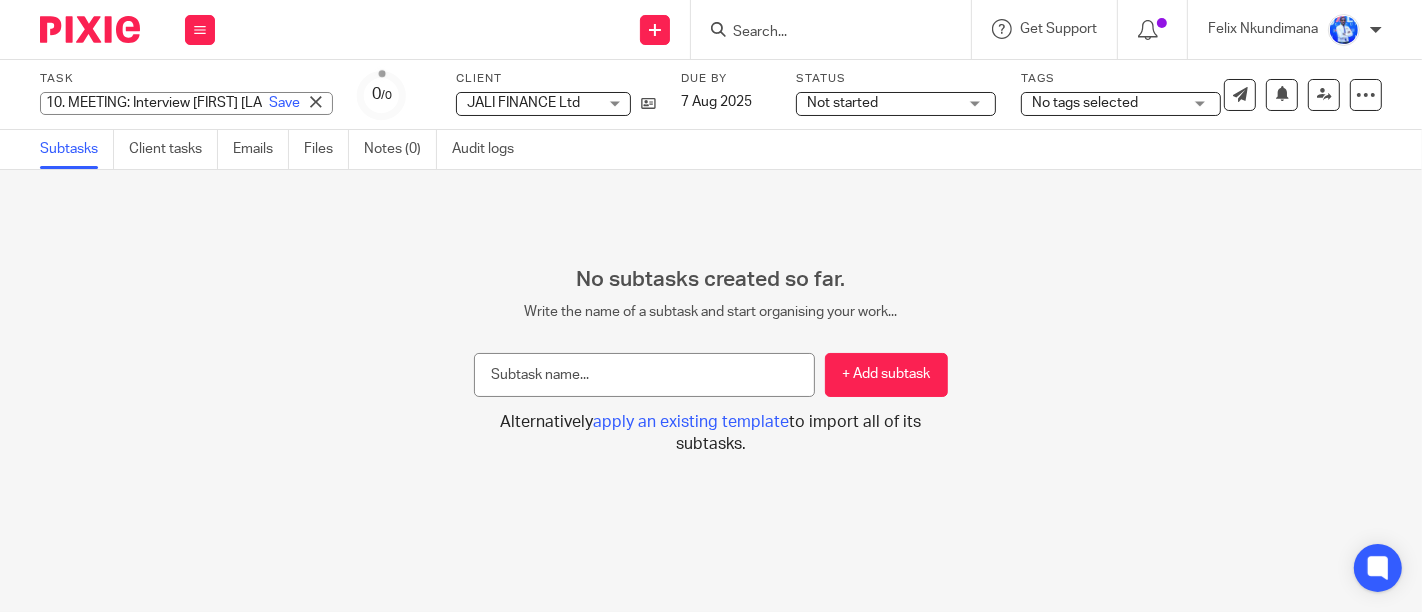 click on "10. MEETING: Interview Gahigana John   Save
10. MEETING: Interview Gahigana John" at bounding box center (186, 103) 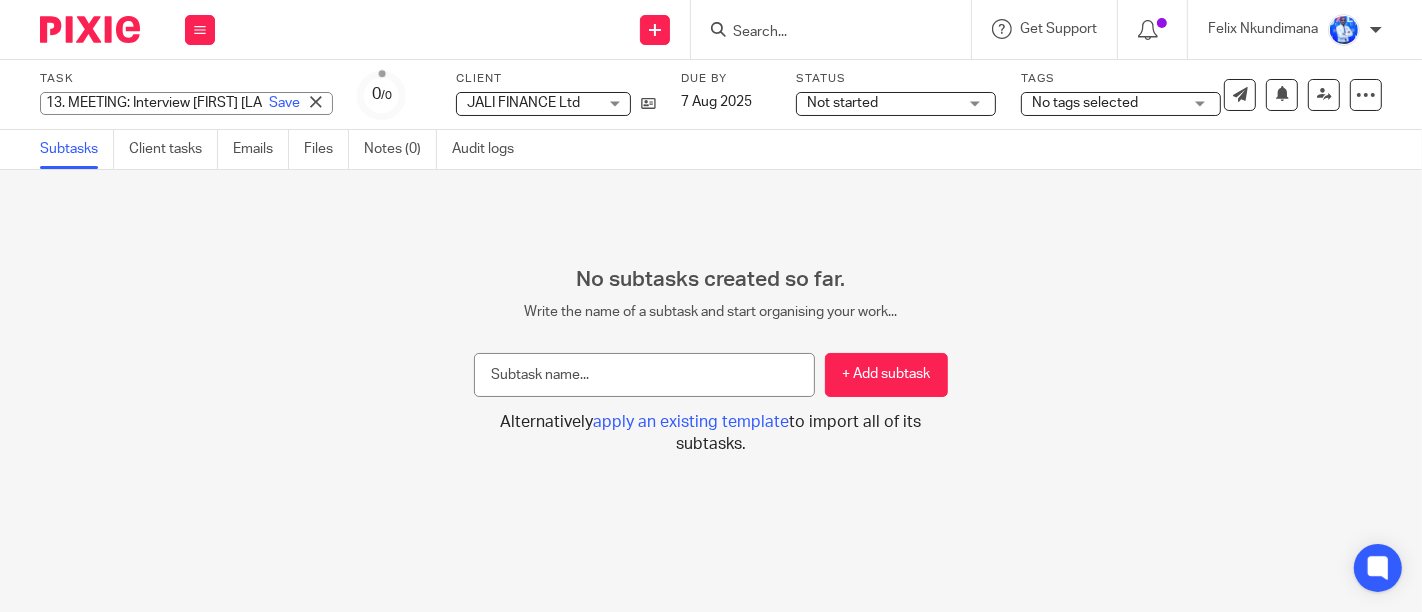 type on "13. MEETING: Interview Gahigana John" 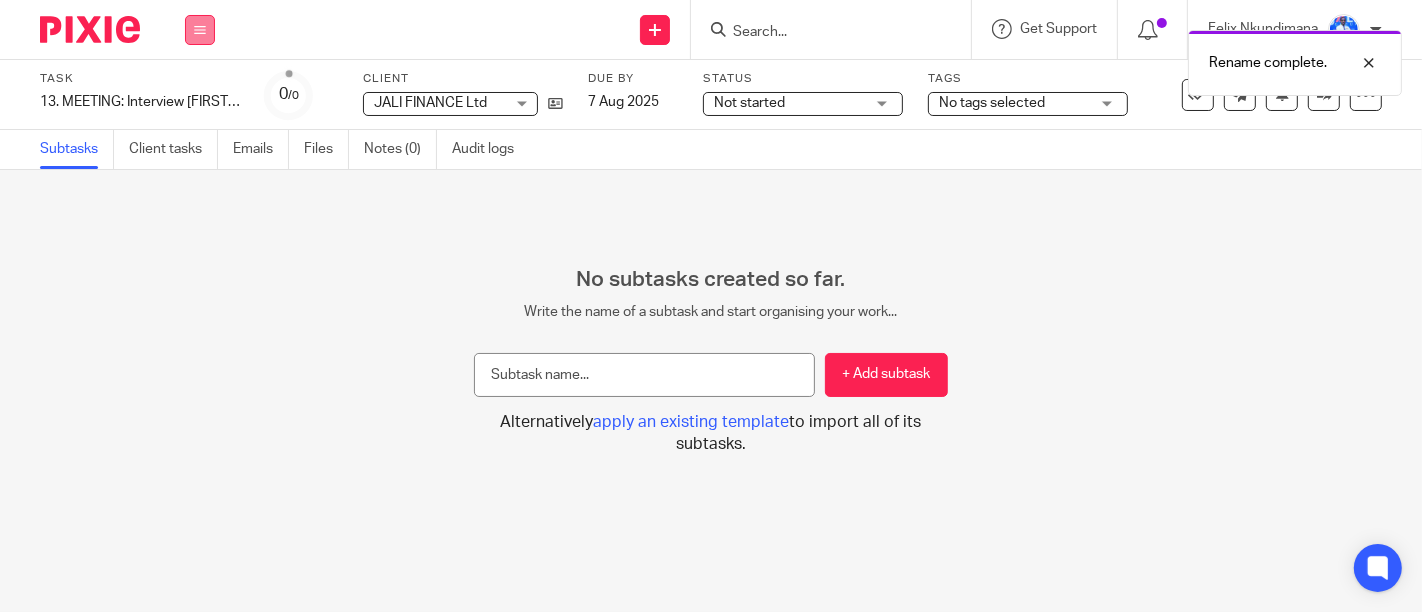 click at bounding box center [200, 30] 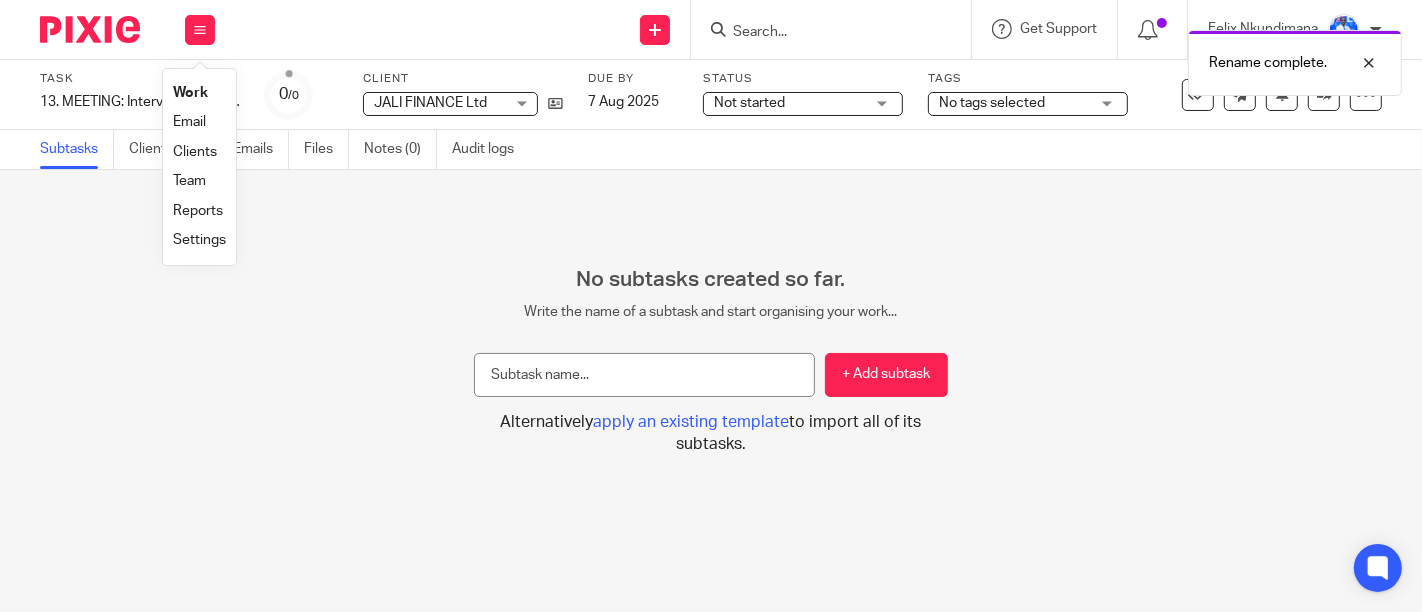 click on "Work" at bounding box center [190, 93] 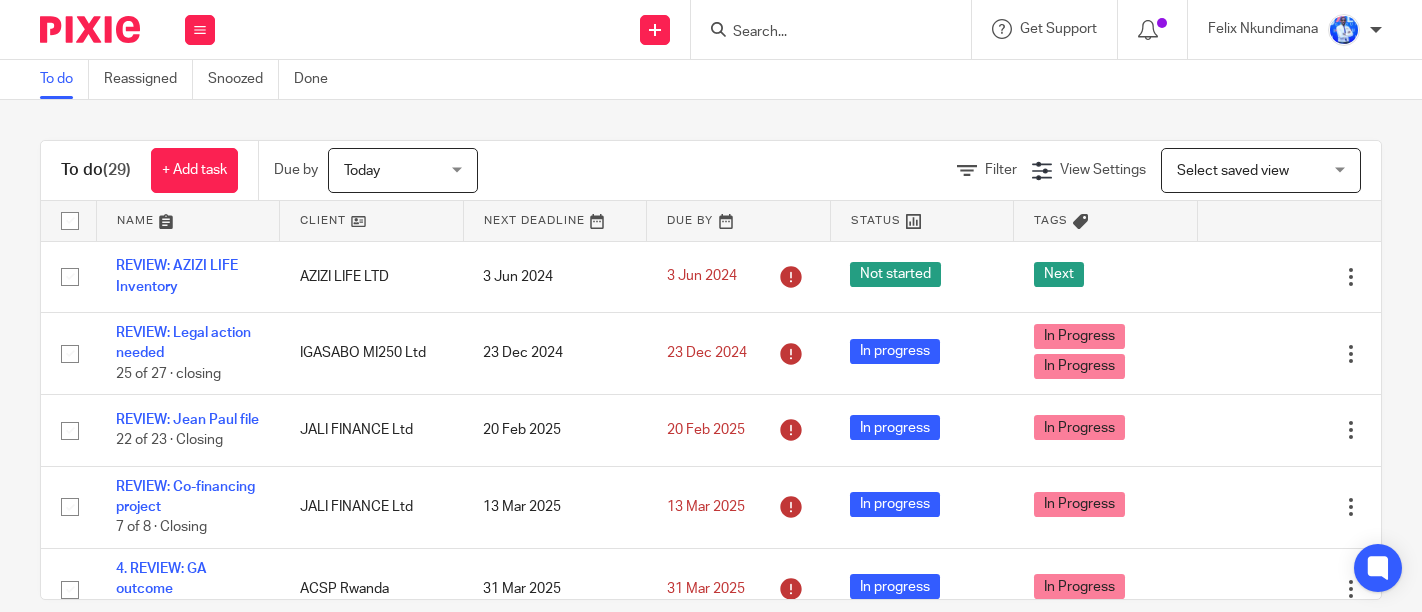 scroll, scrollTop: 0, scrollLeft: 0, axis: both 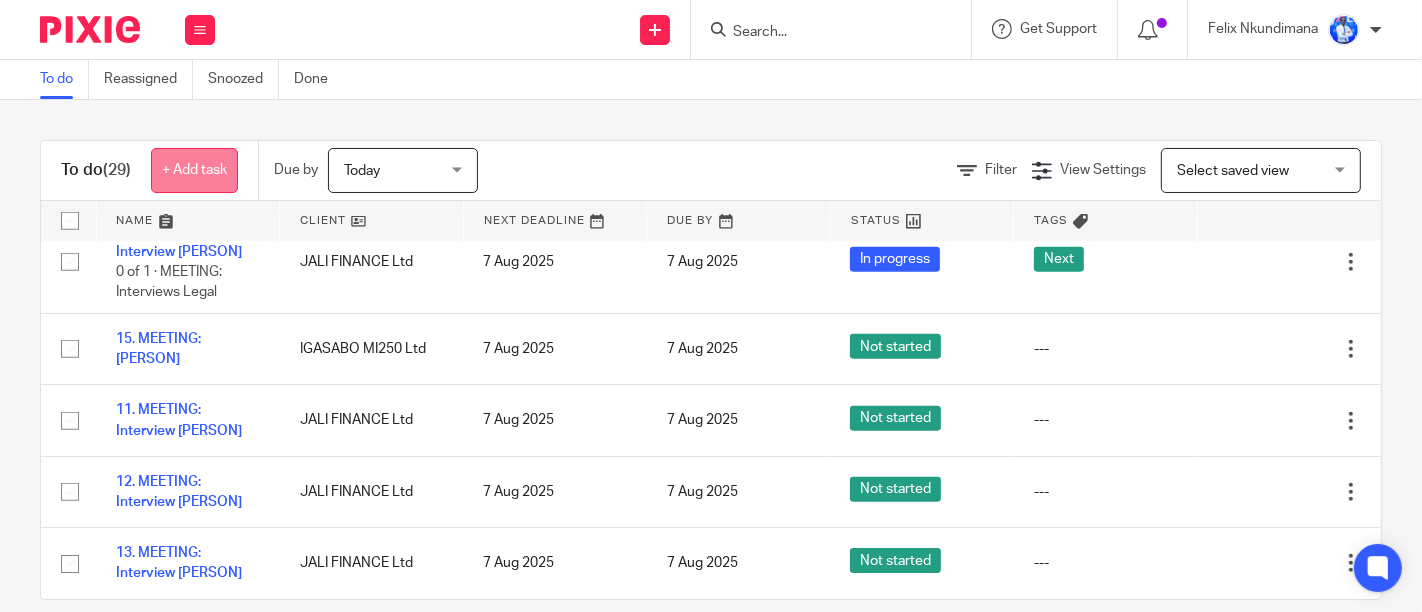 click on "+ Add task" 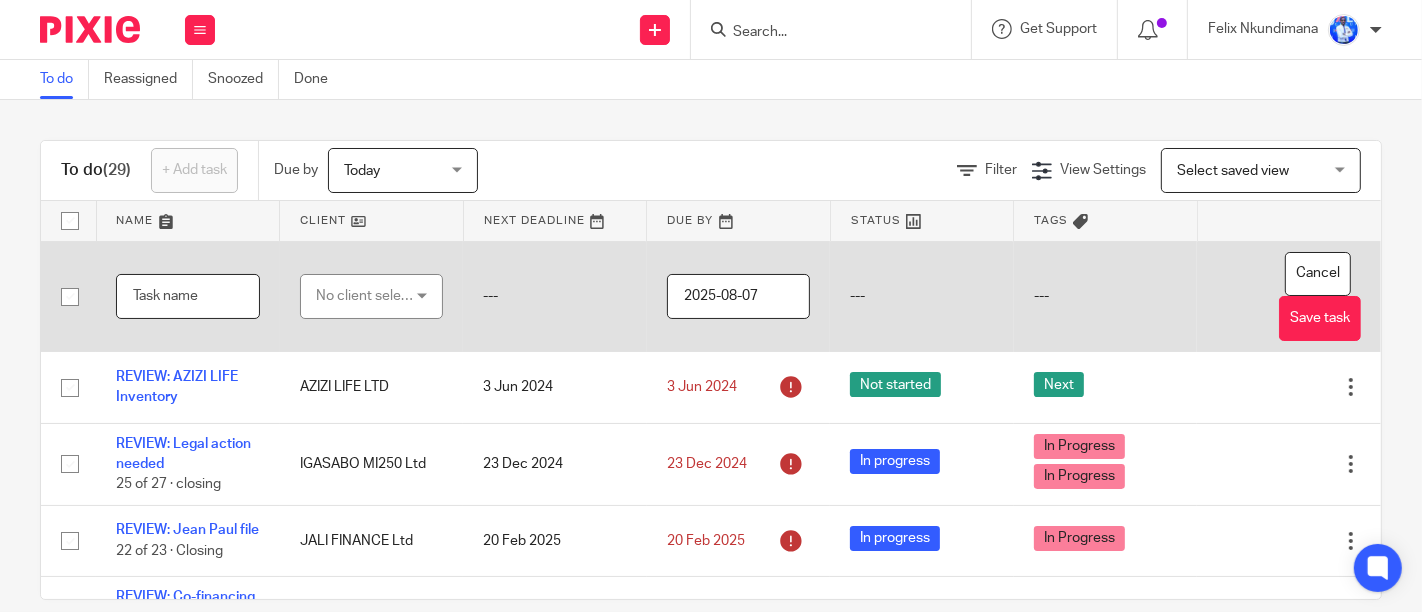 paste on "10. MEETING: Interview [LAST] [FIRST]" 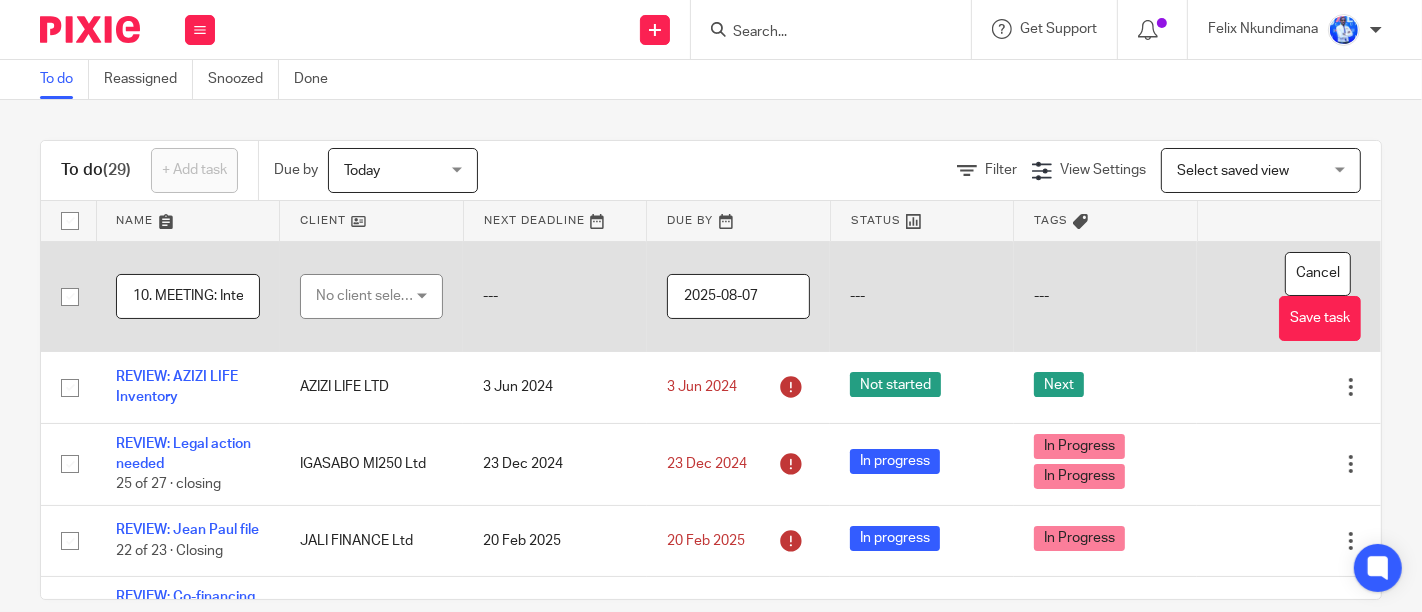 scroll, scrollTop: 0, scrollLeft: 161, axis: horizontal 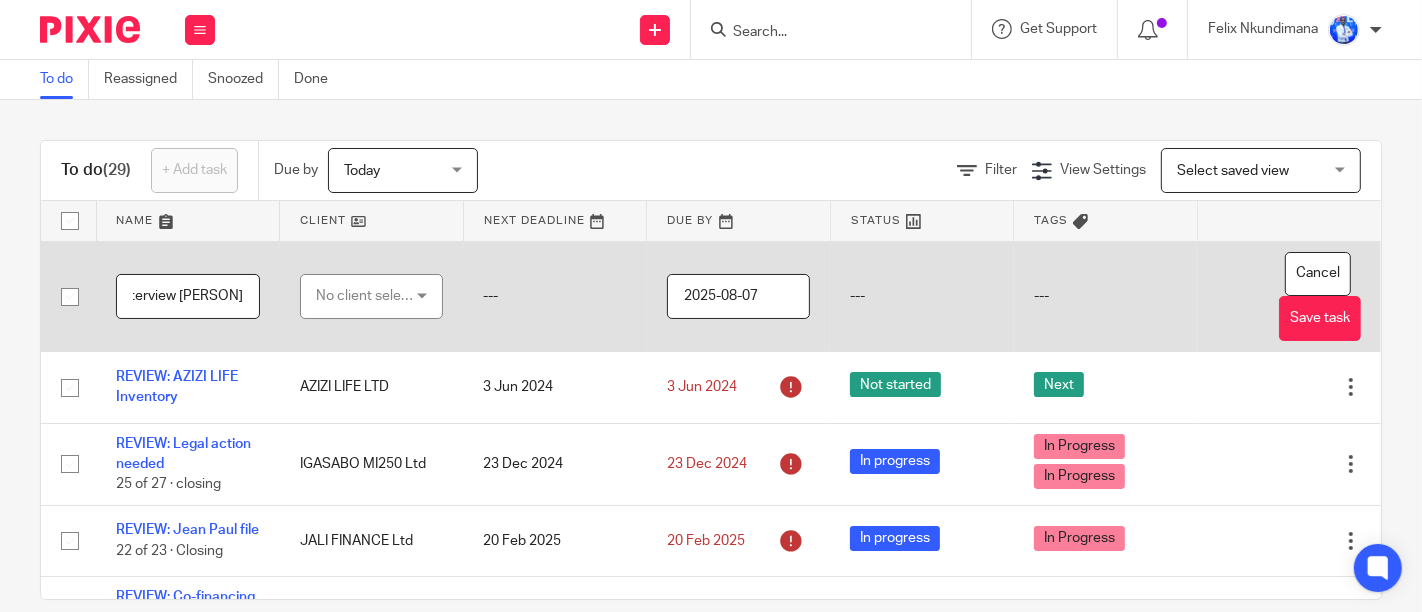 click on "10. MEETING: Interview [LAST] [FIRST]" 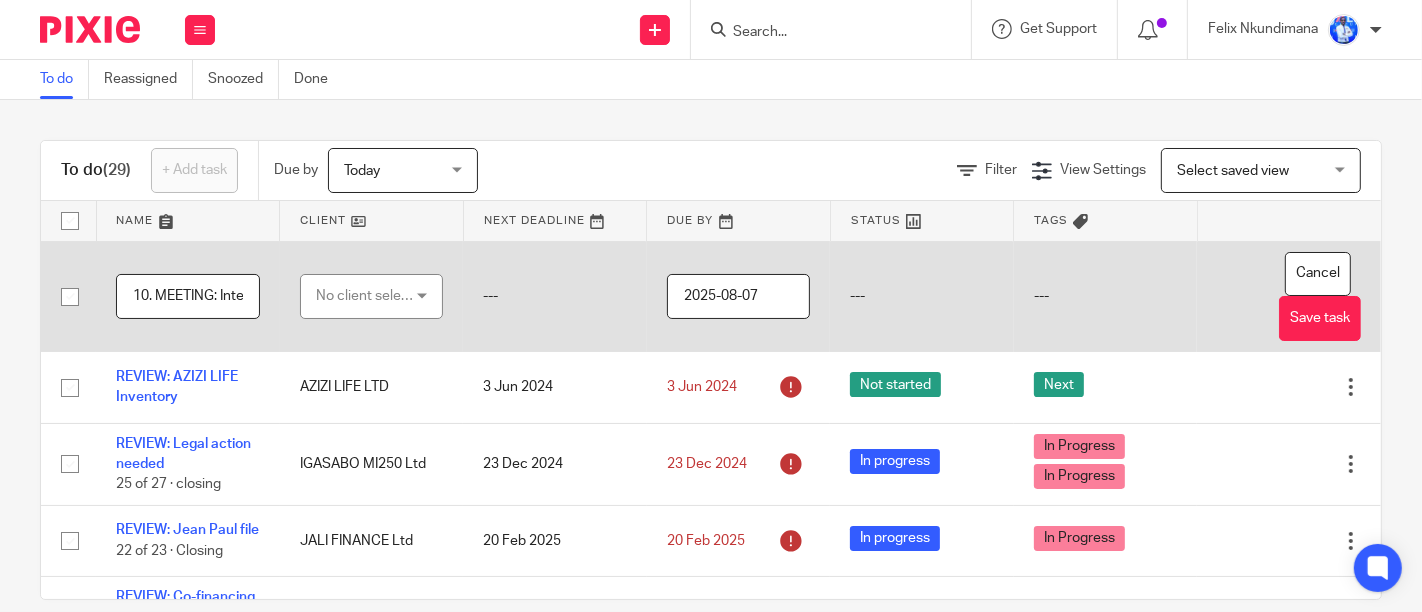 click on "10. MEETING: Interview [LAST] [FIRST]" 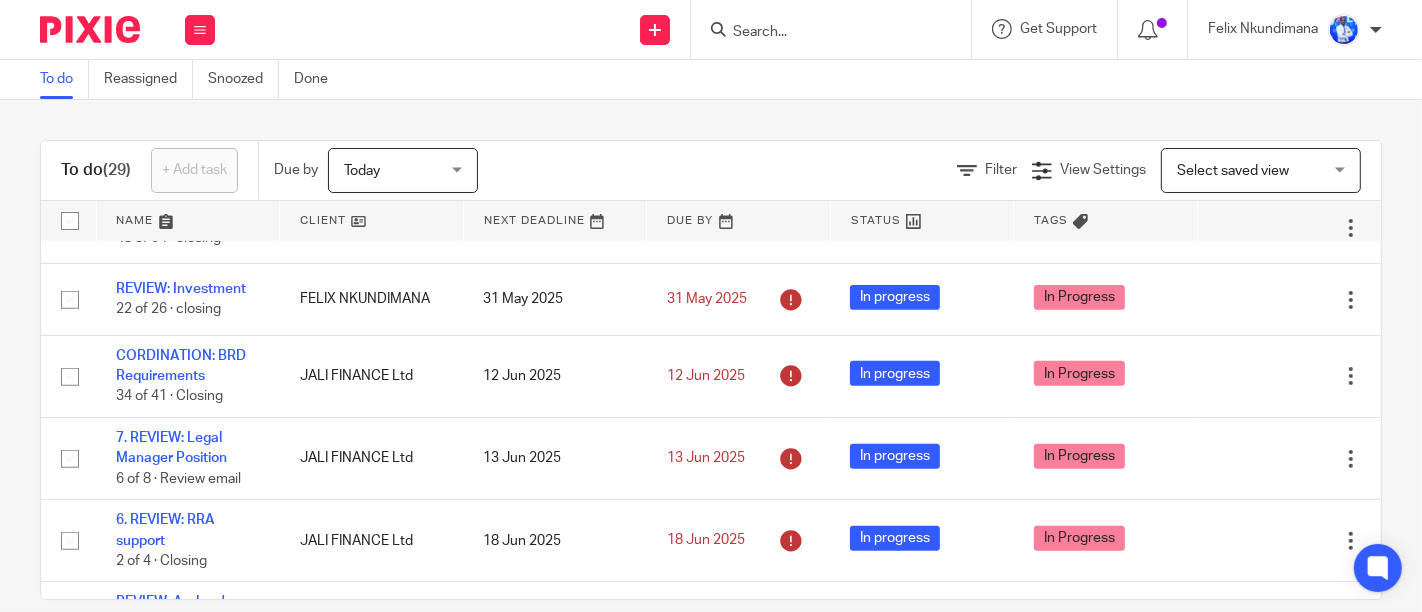 scroll, scrollTop: 0, scrollLeft: 0, axis: both 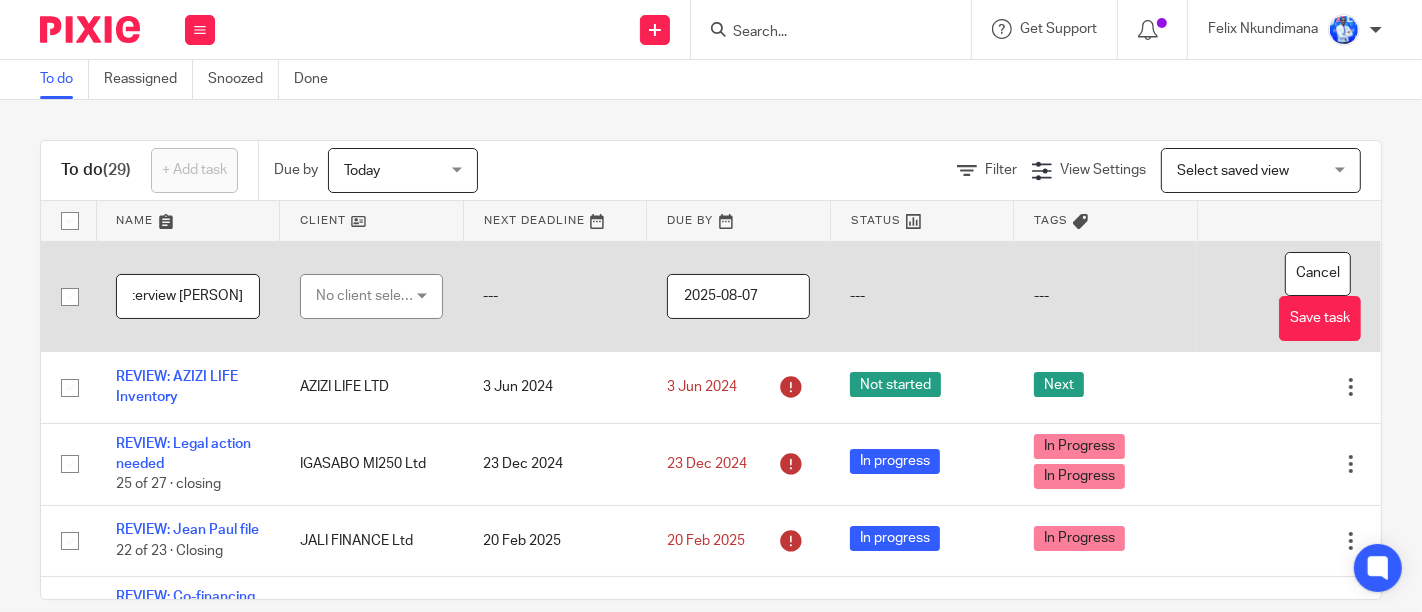 click on "14. MEETING: Interview Abizeyimana John" 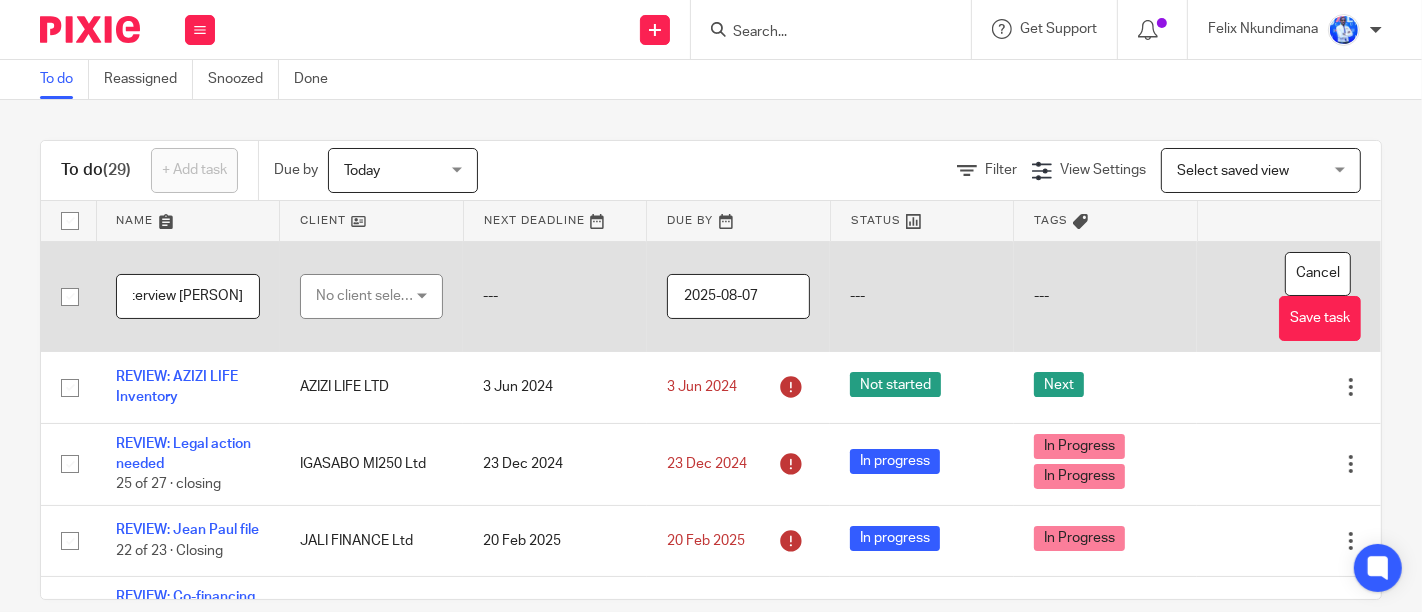scroll, scrollTop: 0, scrollLeft: 142, axis: horizontal 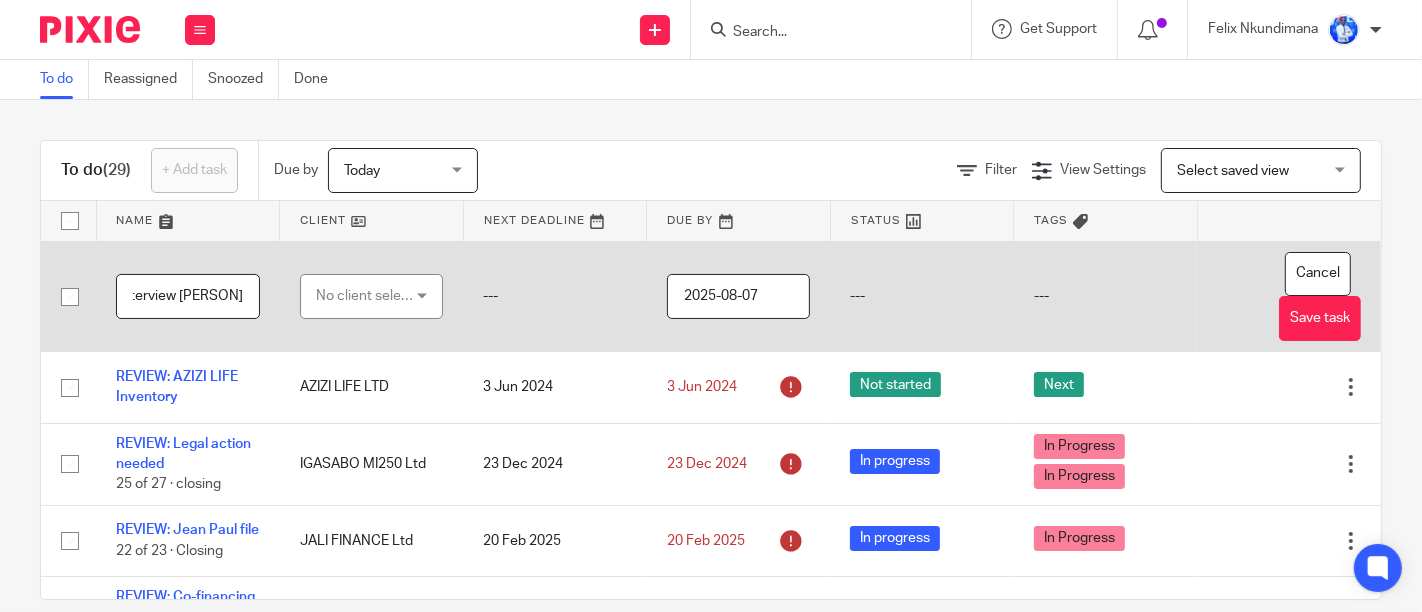 type on "14. MEETING: Interview [LAST] [FIRST]" 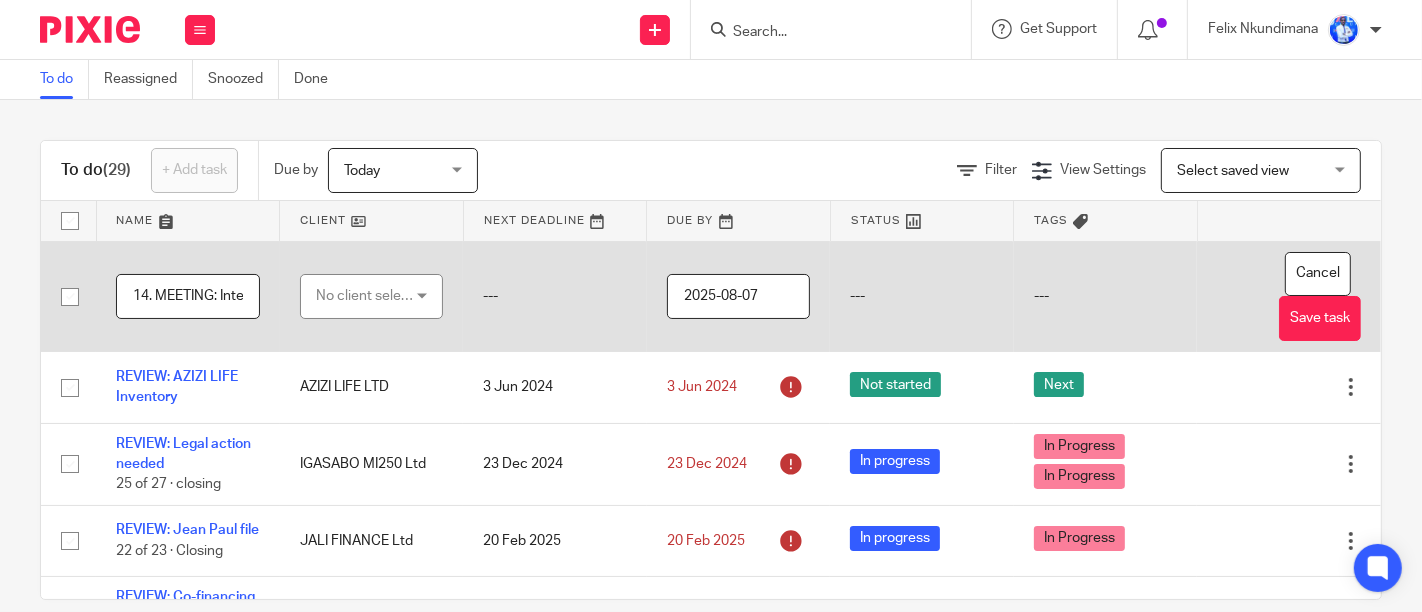 click on "No client selected" 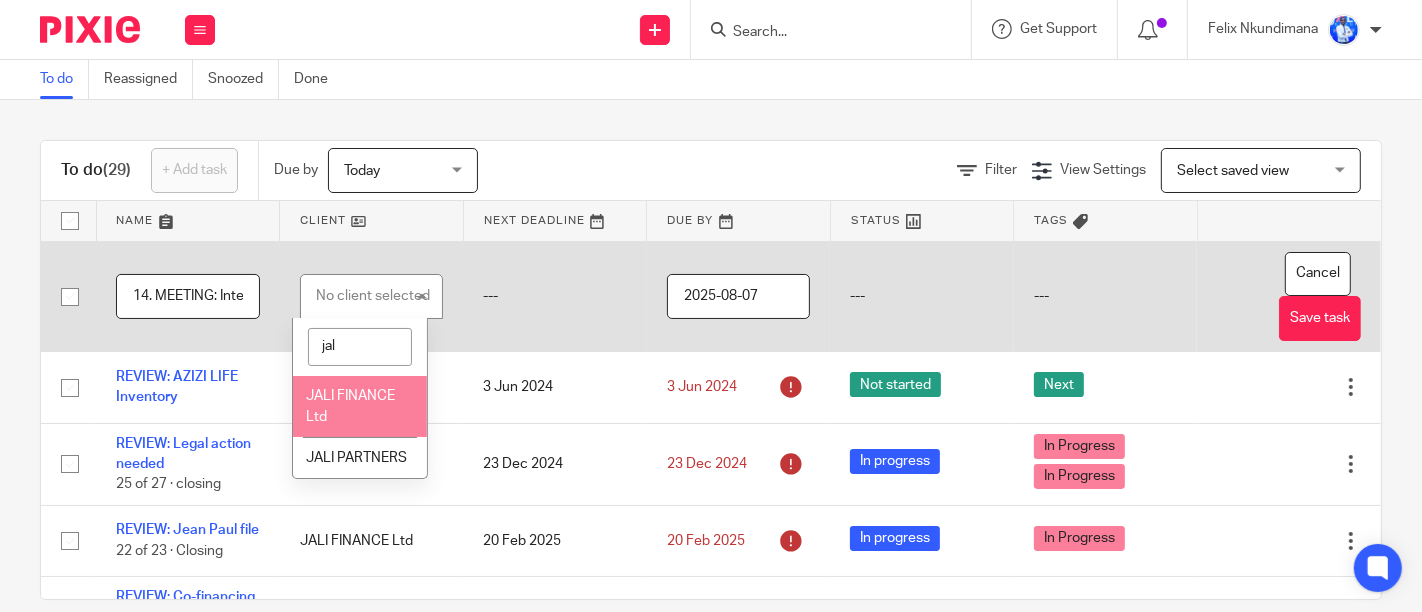 type on "jal" 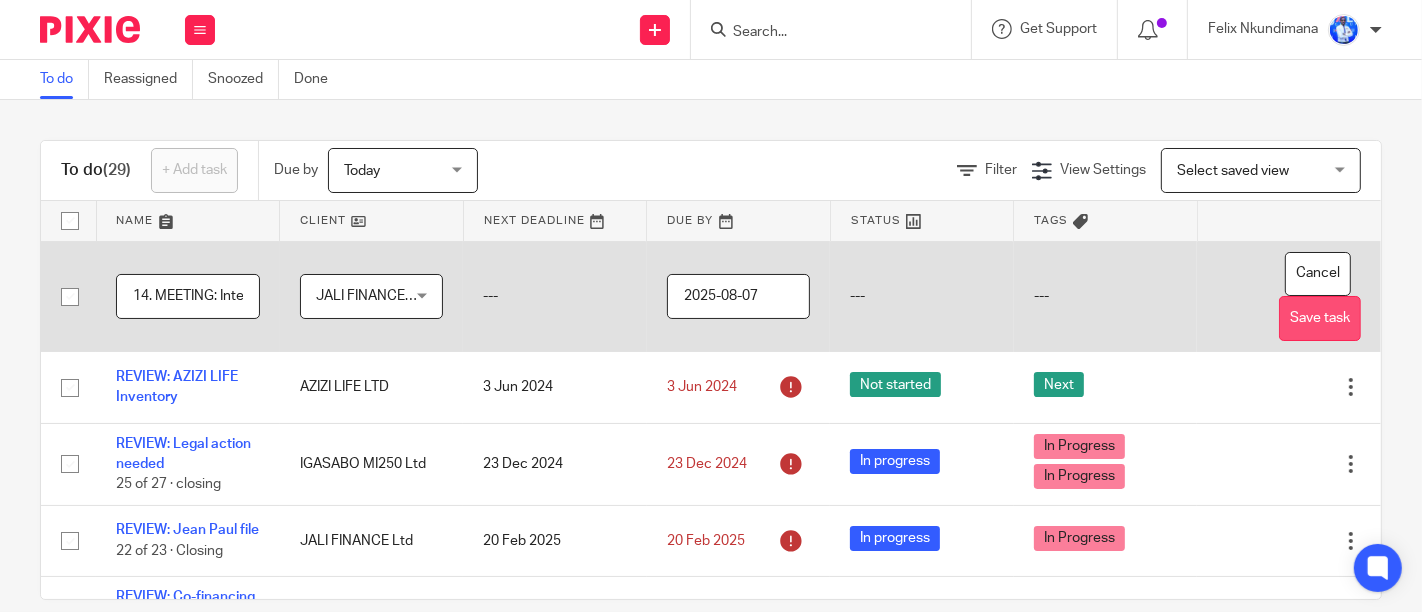 click on "Save task" 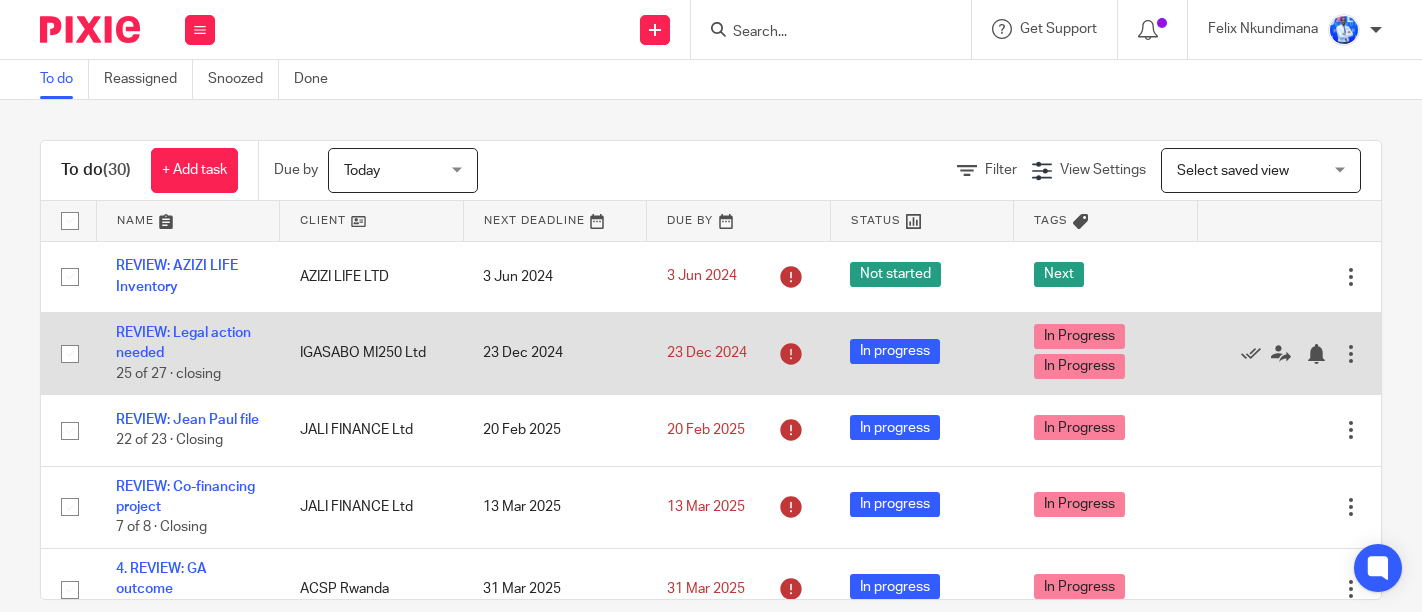 scroll, scrollTop: 0, scrollLeft: 0, axis: both 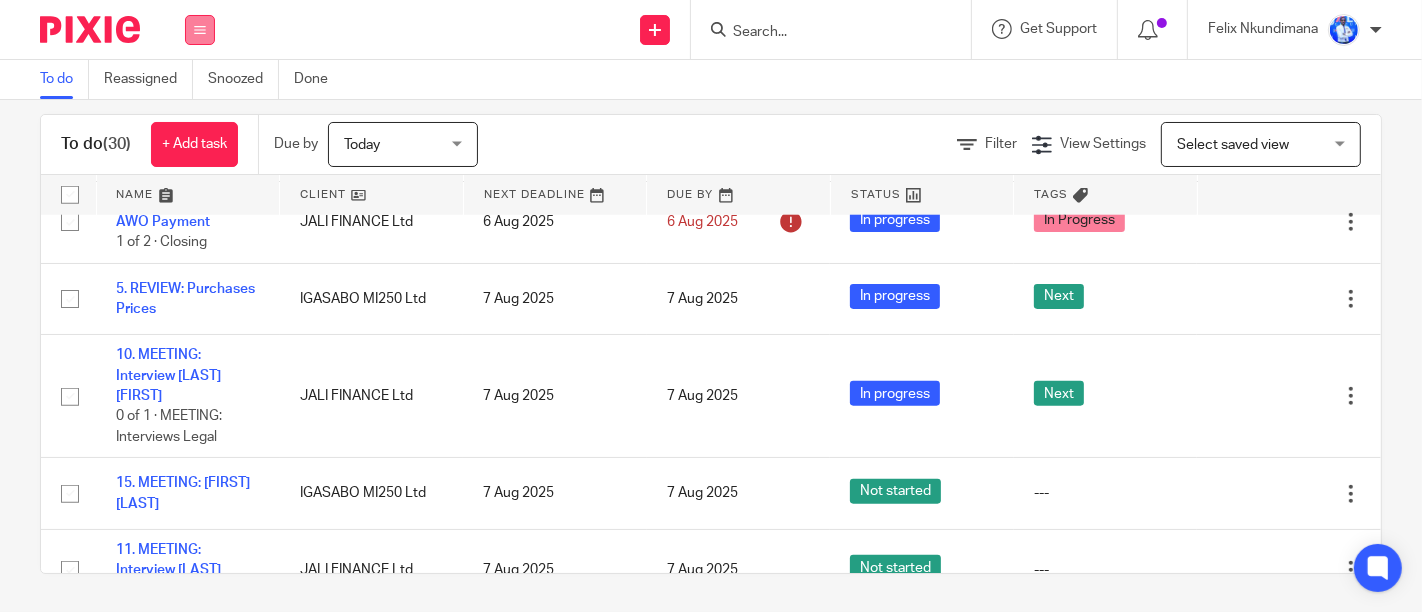 click at bounding box center (200, 30) 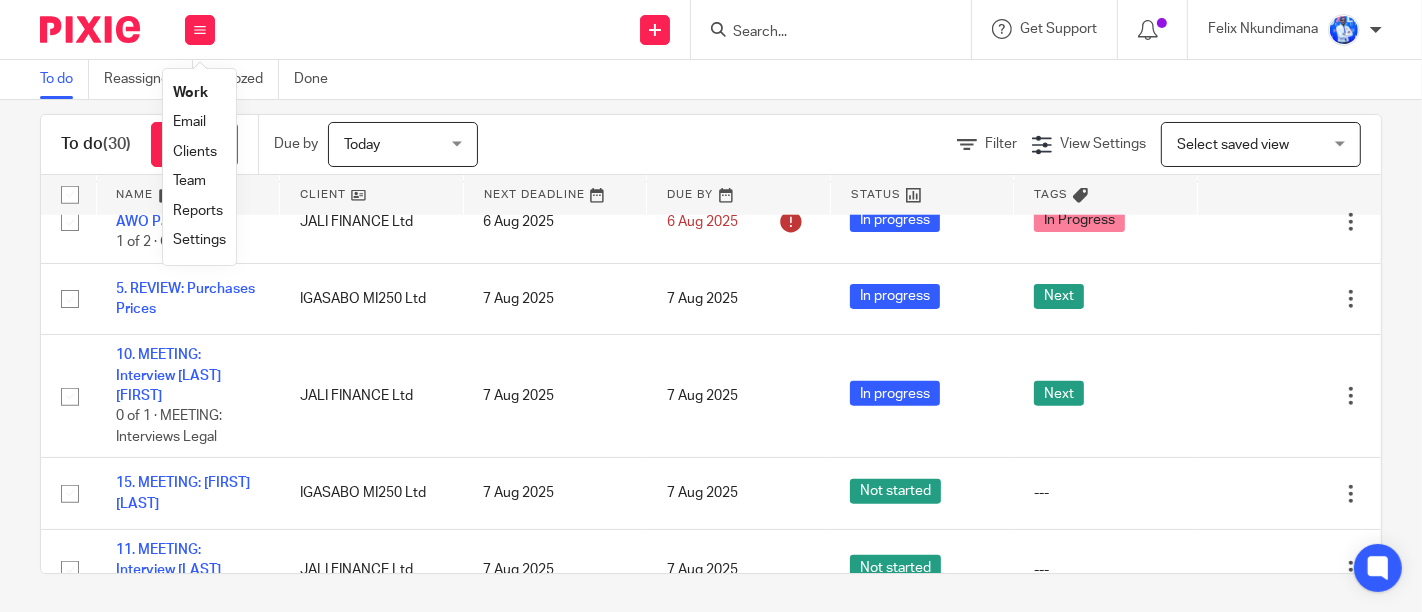 click on "To do
Reassigned
Snoozed
Done" at bounding box center (711, 80) 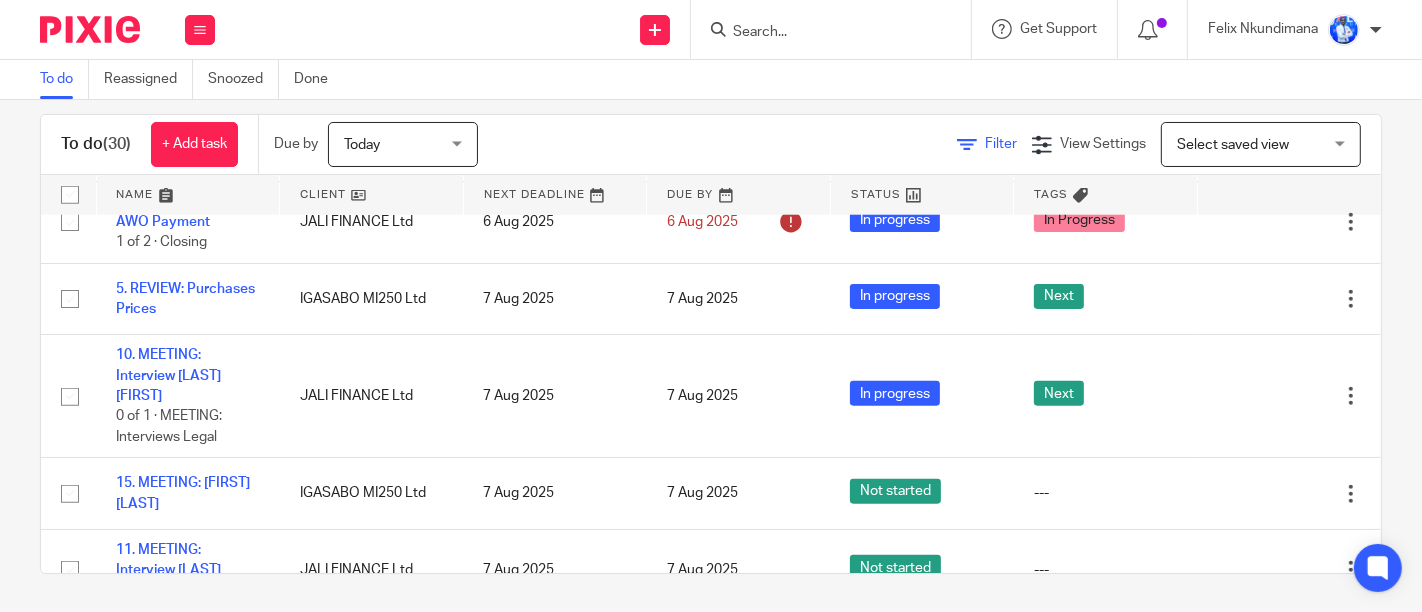 click 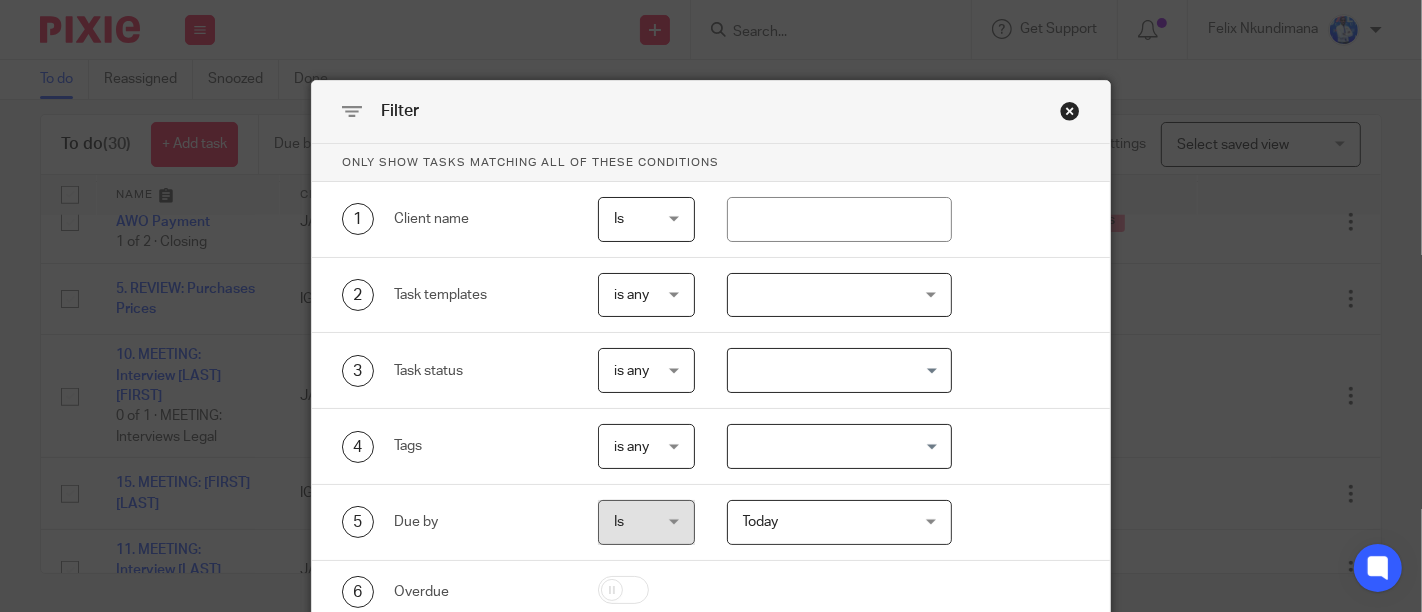 click at bounding box center (1070, 111) 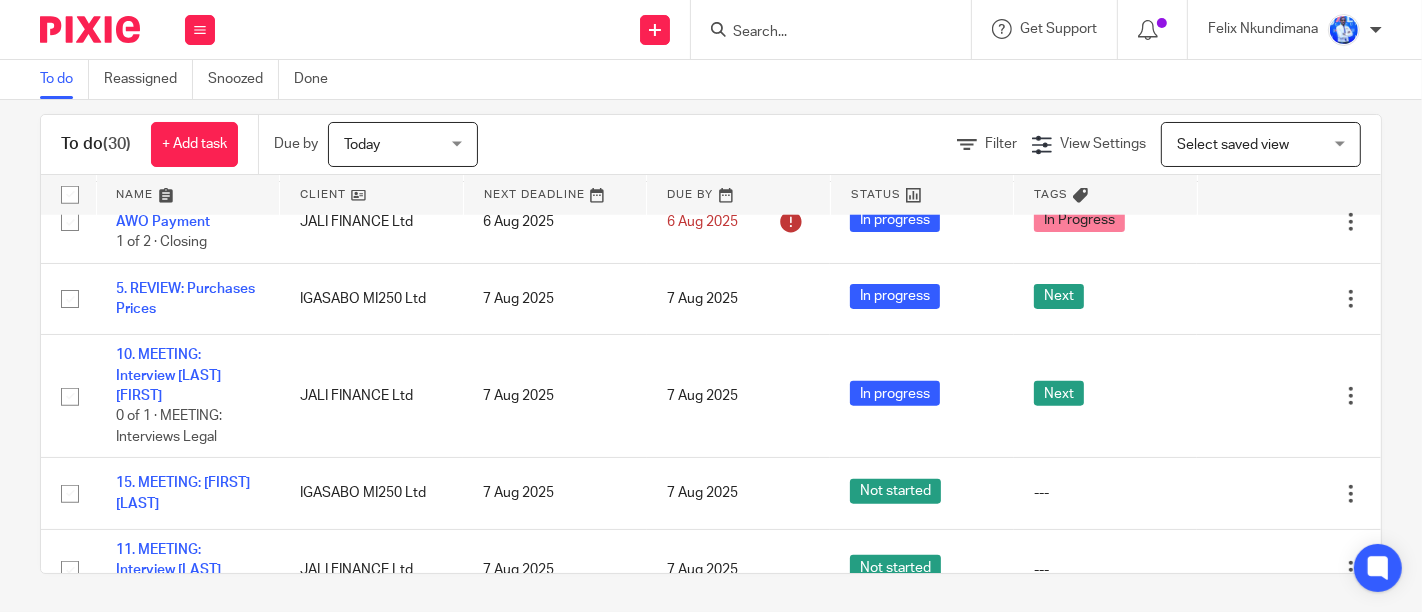 click on "Select saved view" 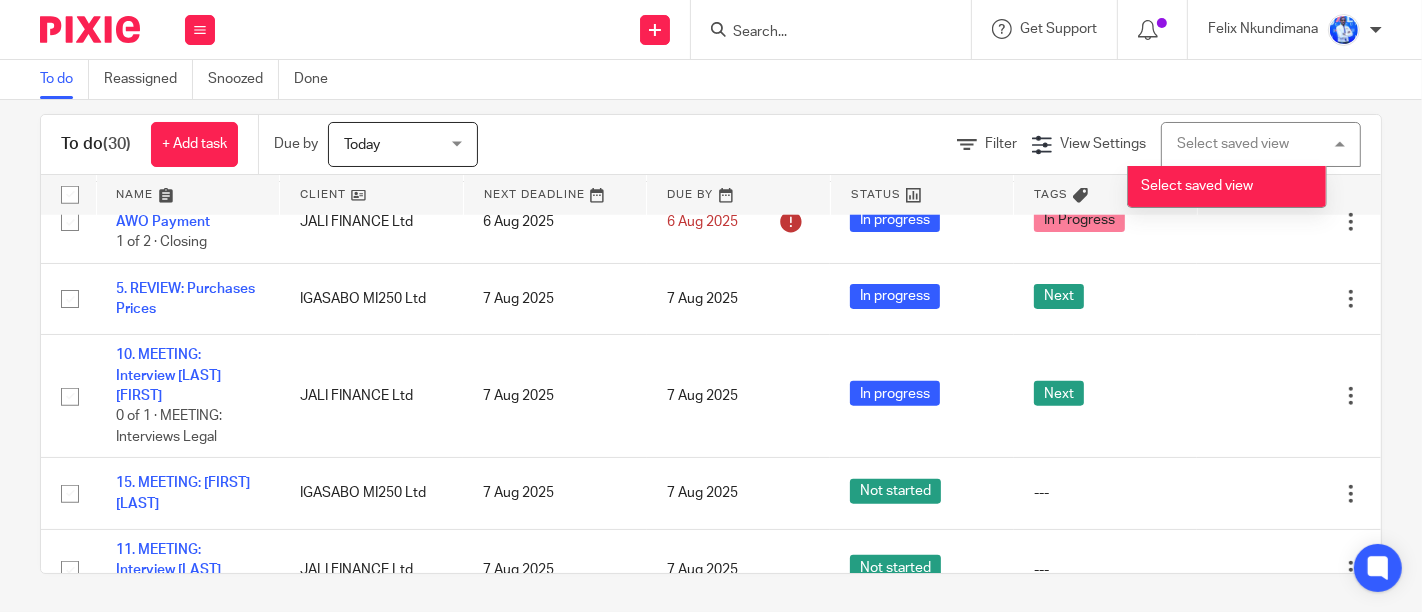 click on "Select saved view" 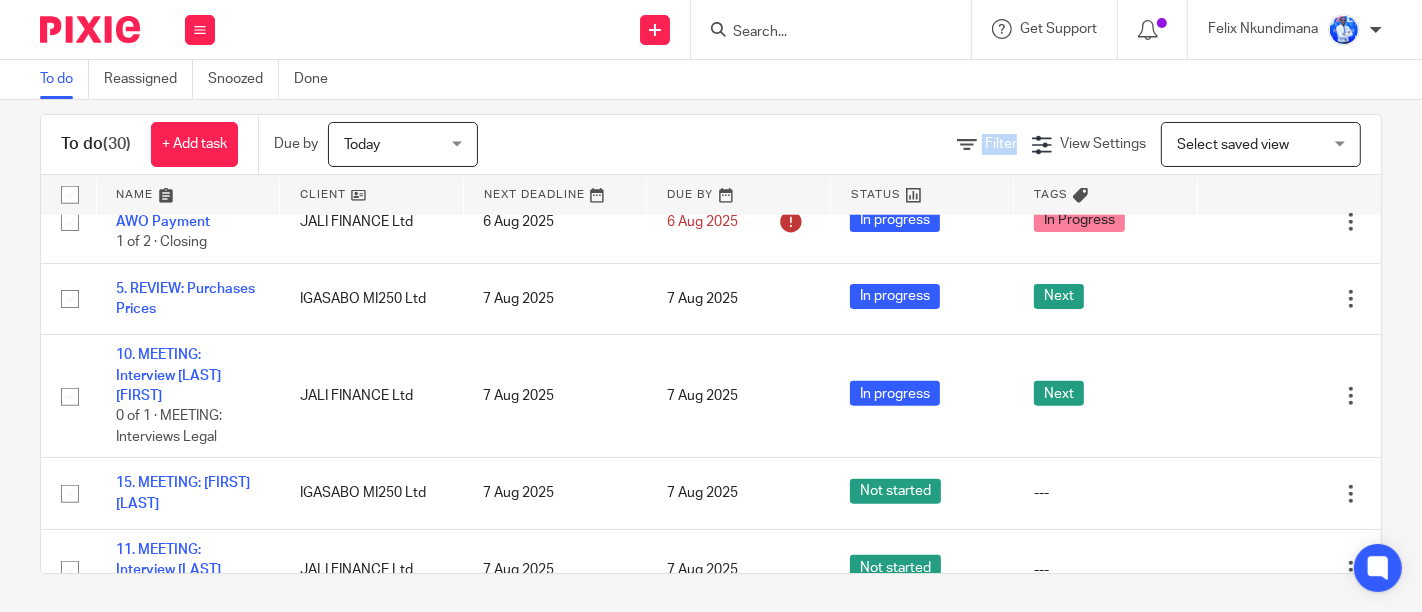 drag, startPoint x: 918, startPoint y: 123, endPoint x: 985, endPoint y: 143, distance: 69.92139 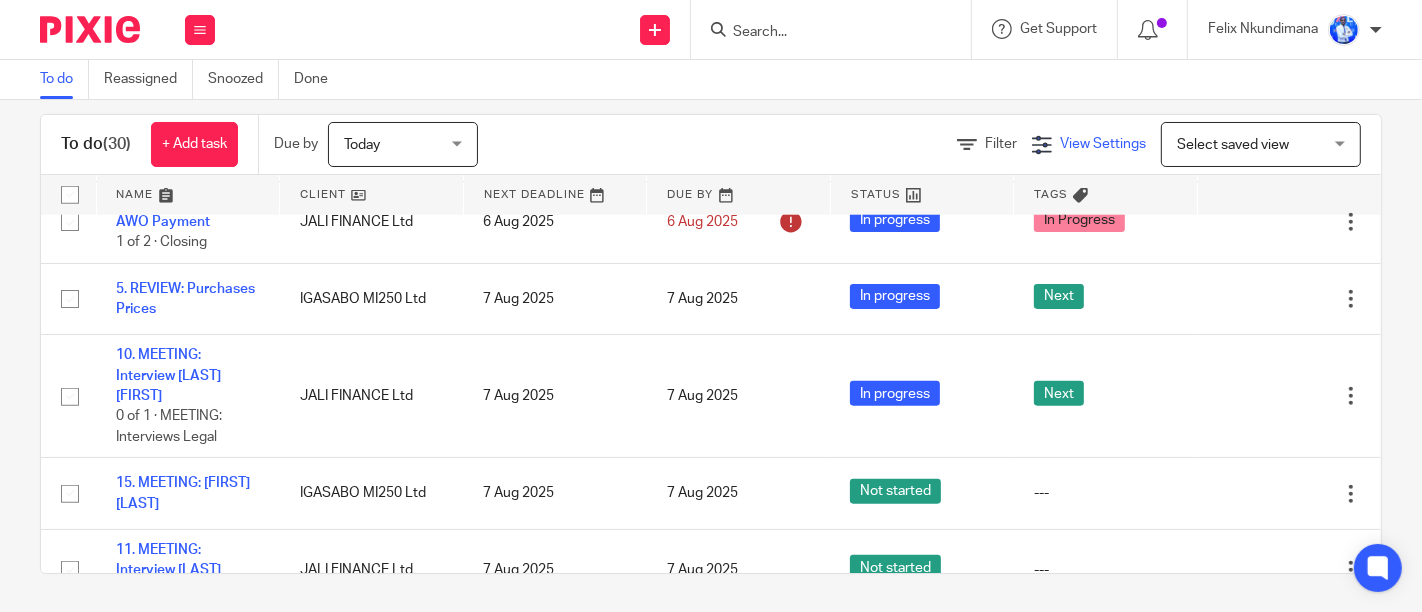 click on "View Settings" 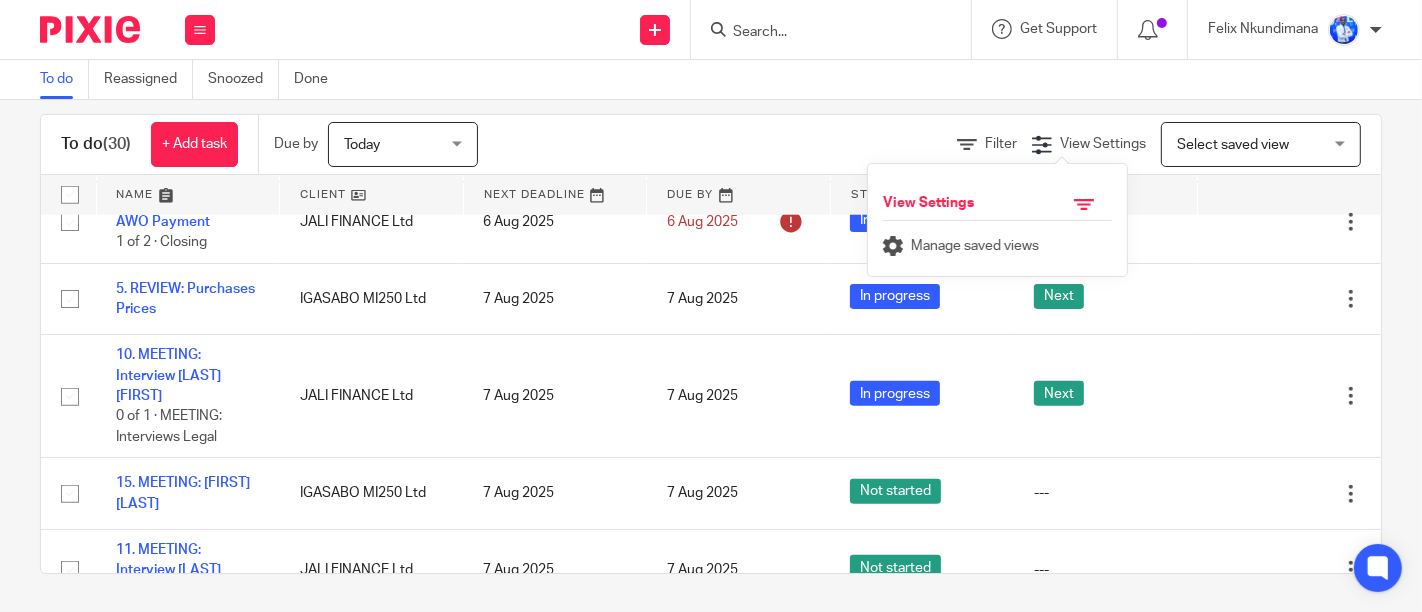 click on "Filter     View Settings   View Settings       Manage saved views
Select saved view
Select saved view
Select saved view" 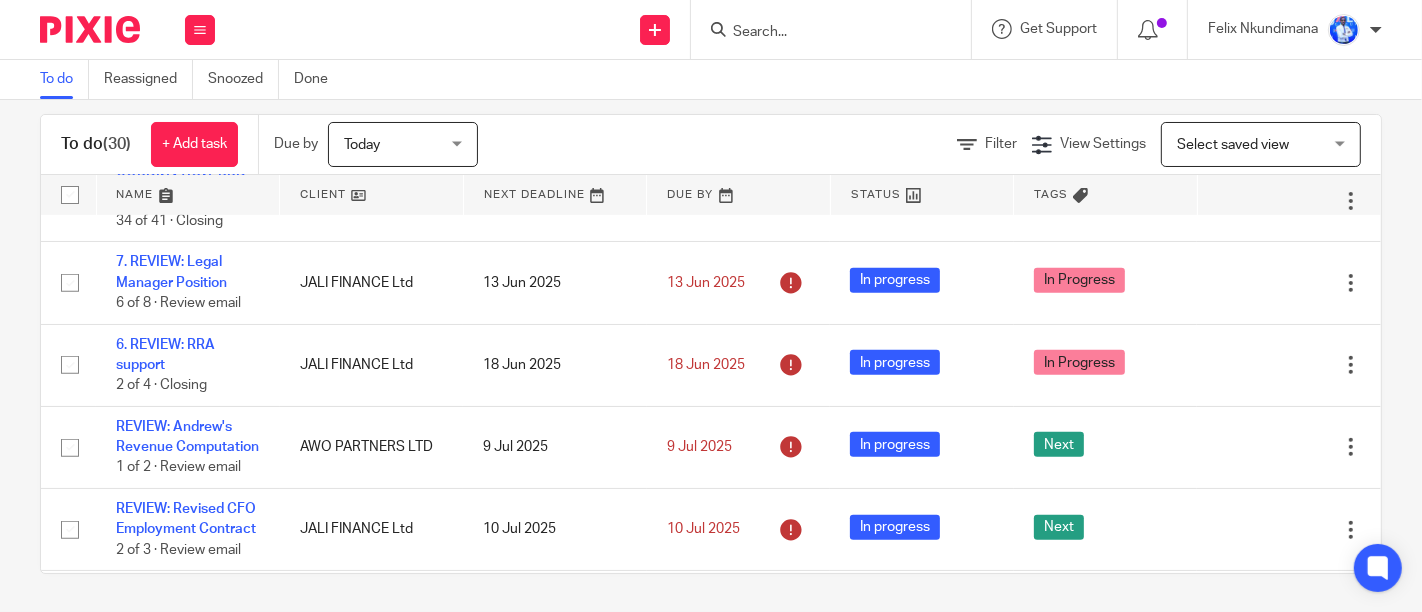 scroll, scrollTop: 988, scrollLeft: 0, axis: vertical 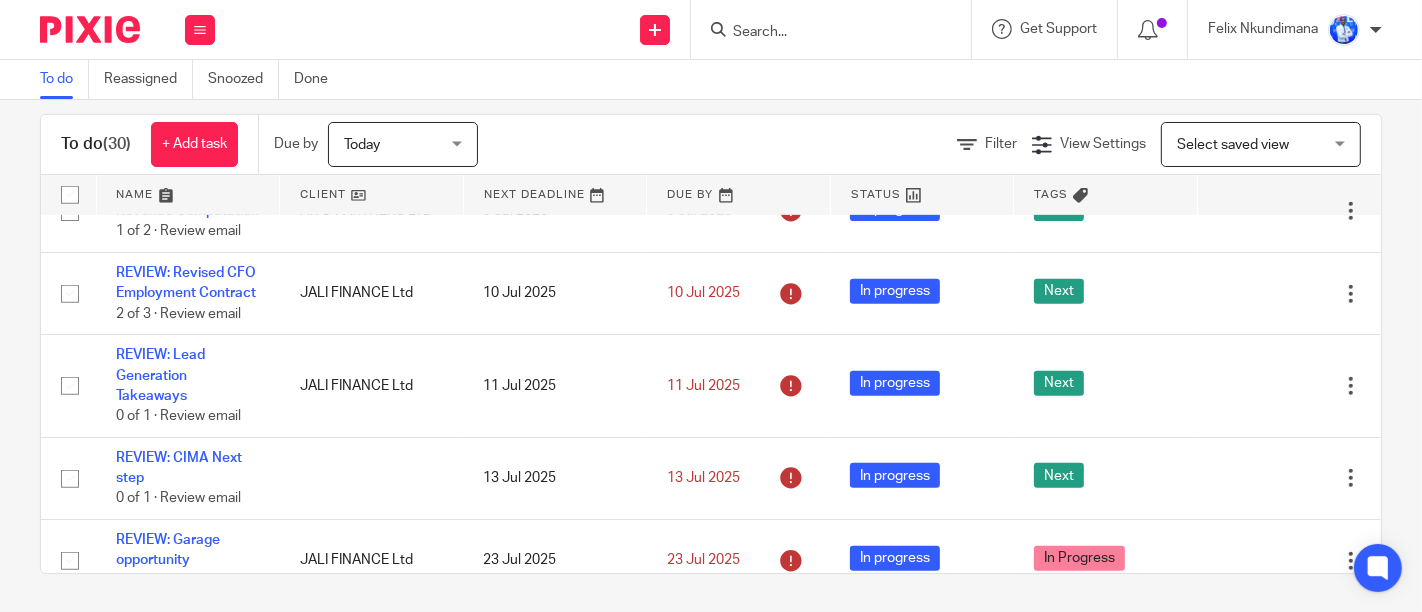 drag, startPoint x: 328, startPoint y: 378, endPoint x: 342, endPoint y: 208, distance: 170.5755 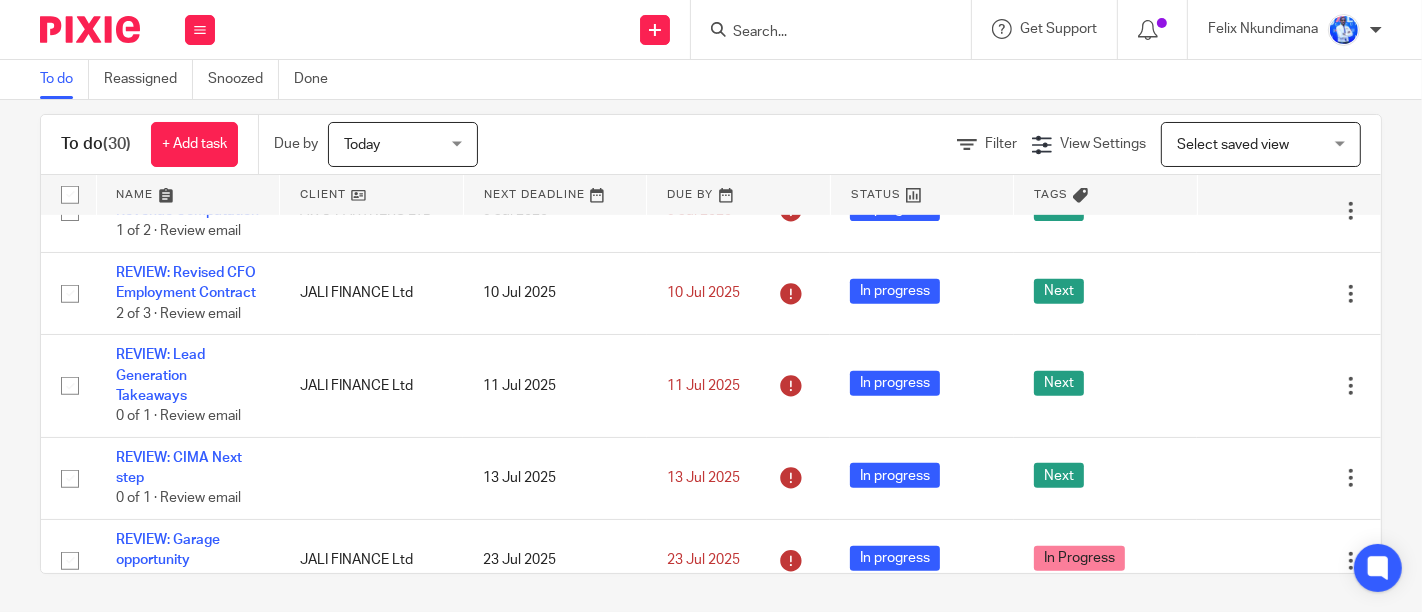 drag, startPoint x: 342, startPoint y: 208, endPoint x: 382, endPoint y: 43, distance: 169.77927 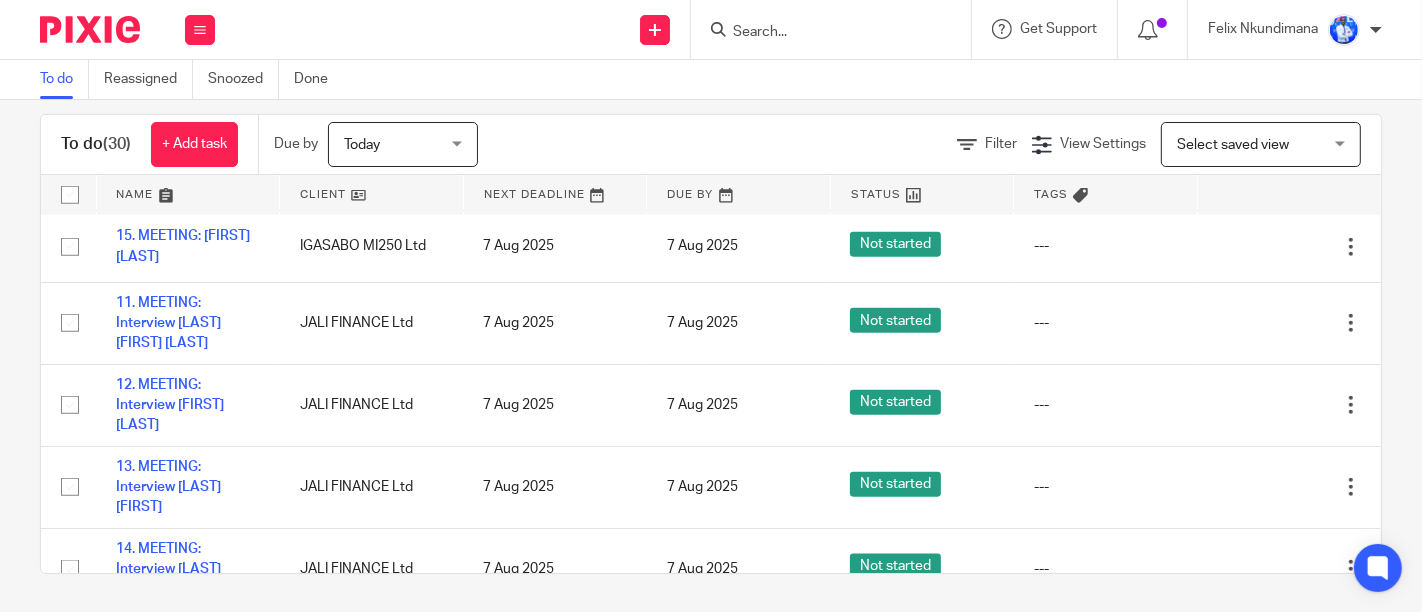 scroll, scrollTop: 2042, scrollLeft: 0, axis: vertical 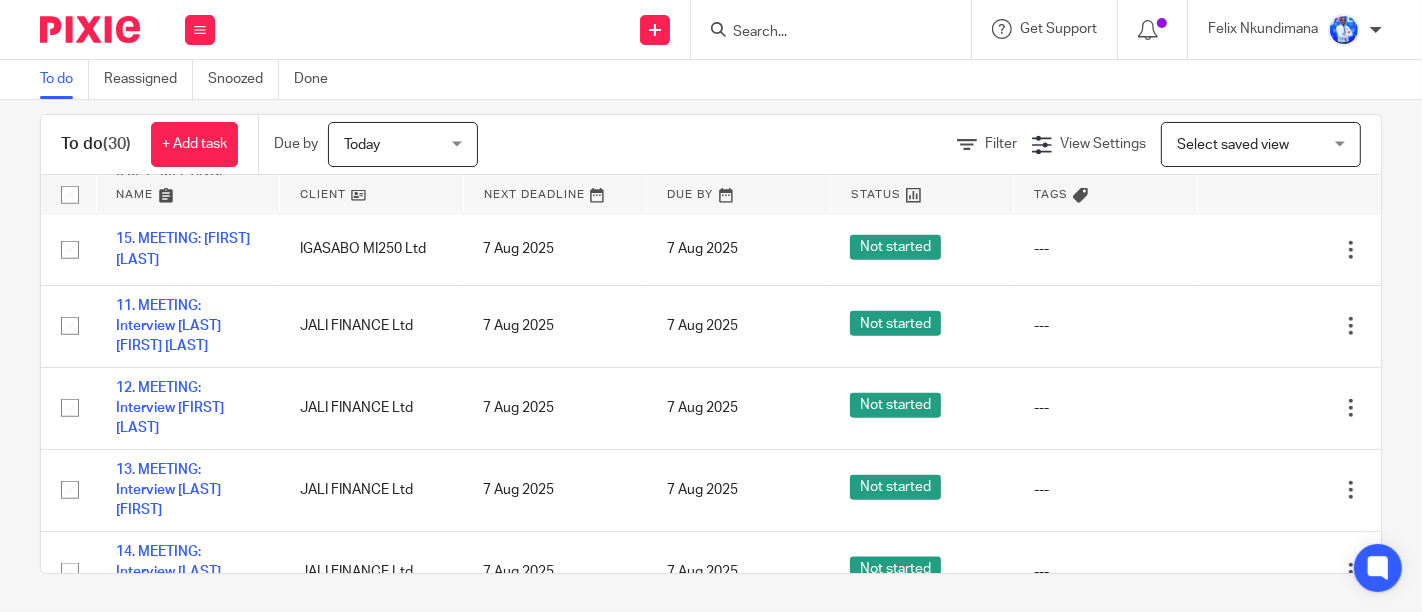 drag, startPoint x: 50, startPoint y: 294, endPoint x: 37, endPoint y: 332, distance: 40.16217 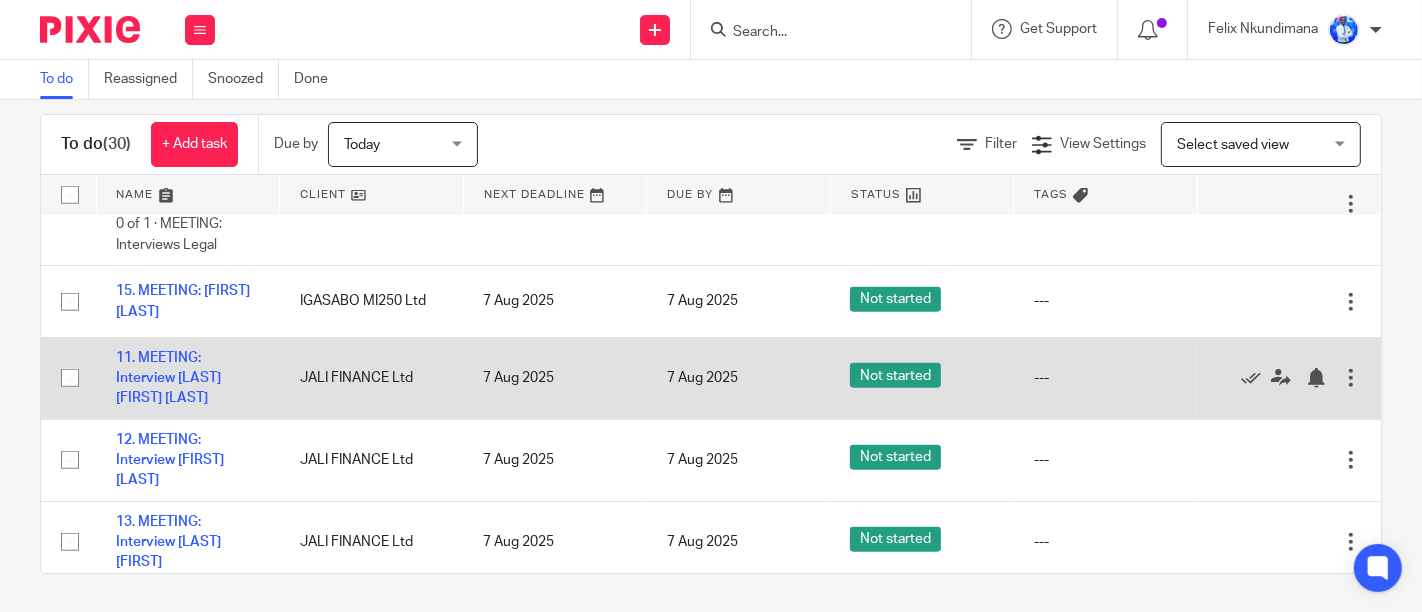 scroll, scrollTop: 1988, scrollLeft: 0, axis: vertical 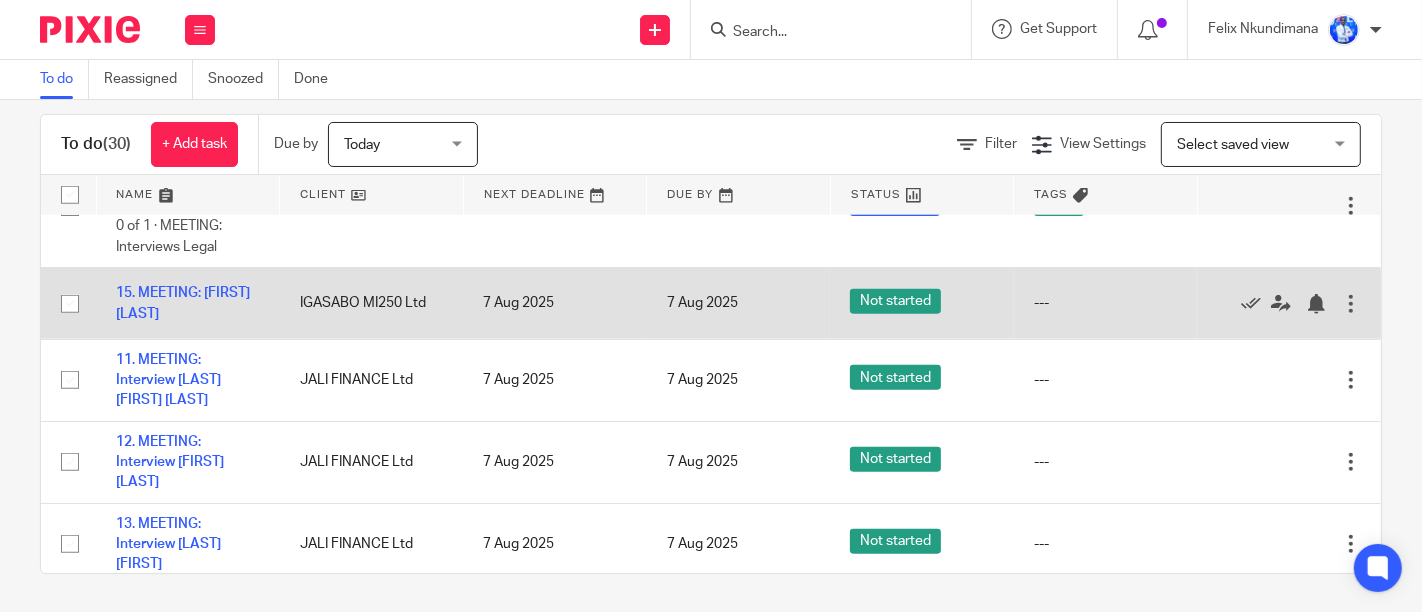 click 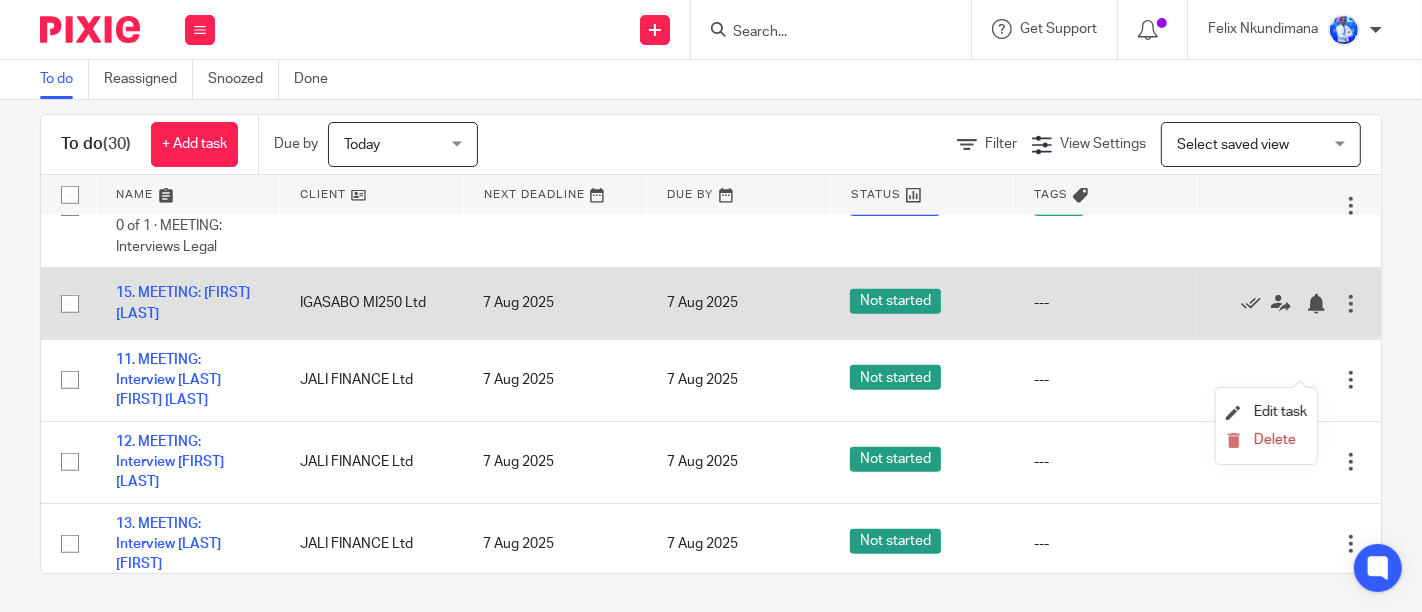 click 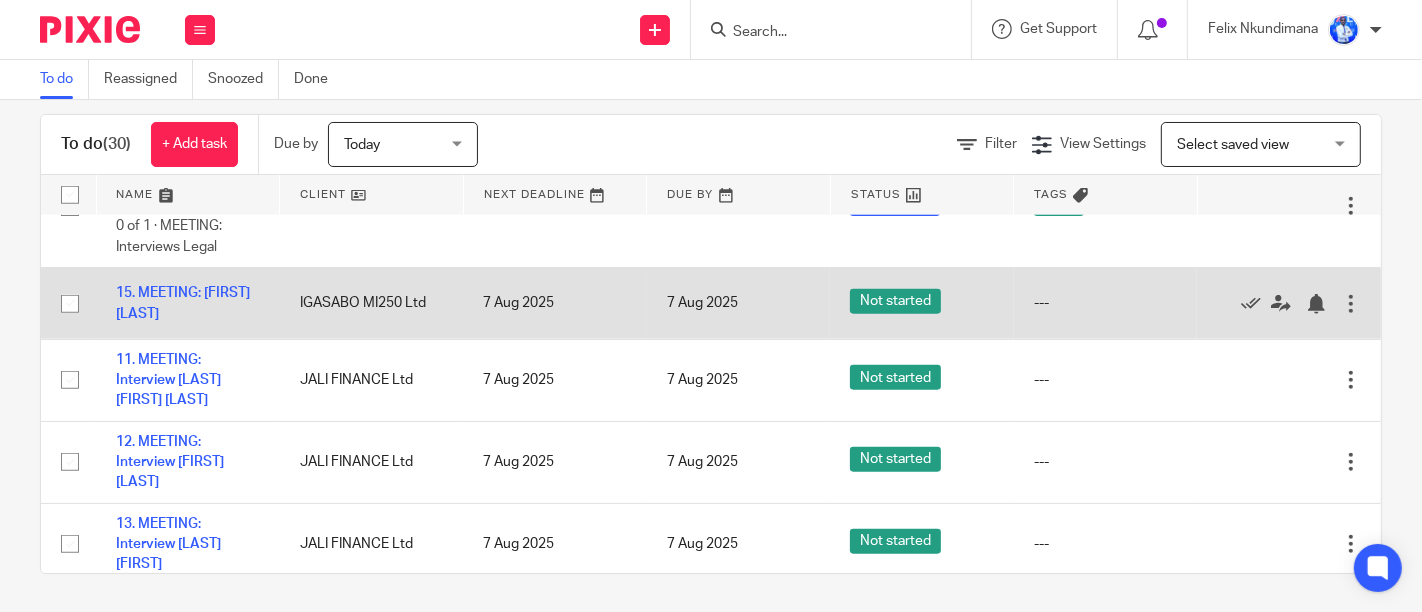 click 